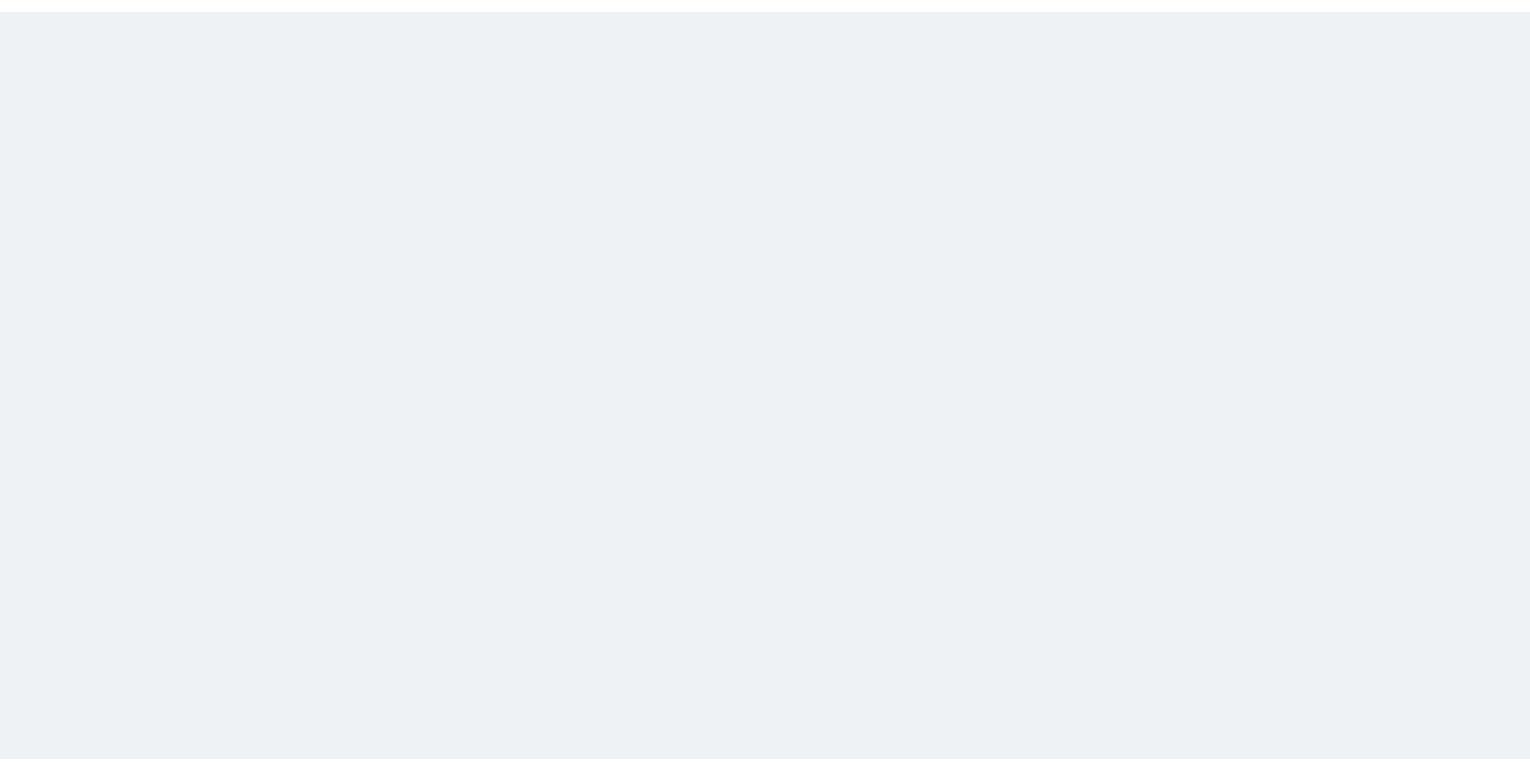 scroll, scrollTop: 0, scrollLeft: 0, axis: both 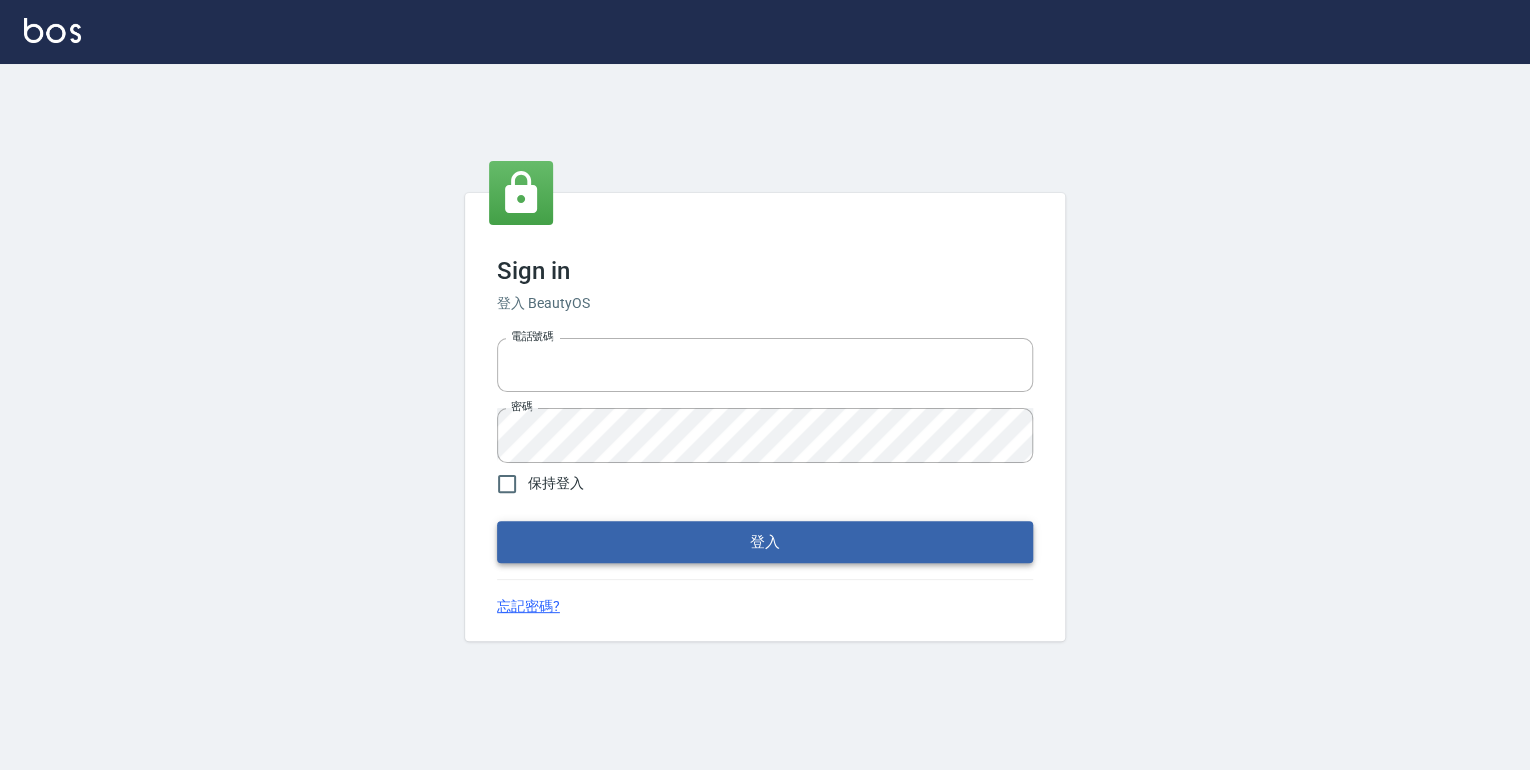 type on "0952331713" 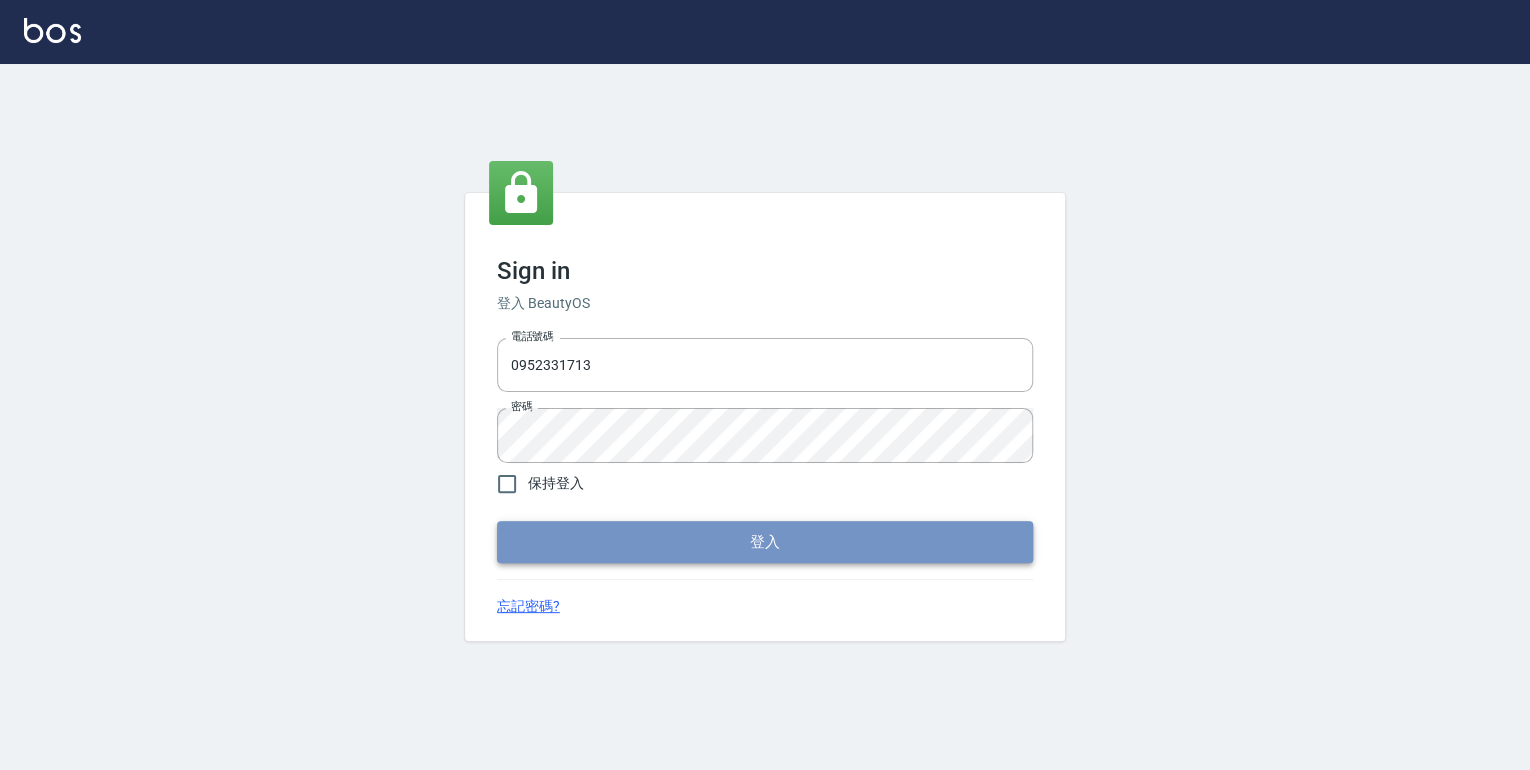 click on "登入" at bounding box center [765, 542] 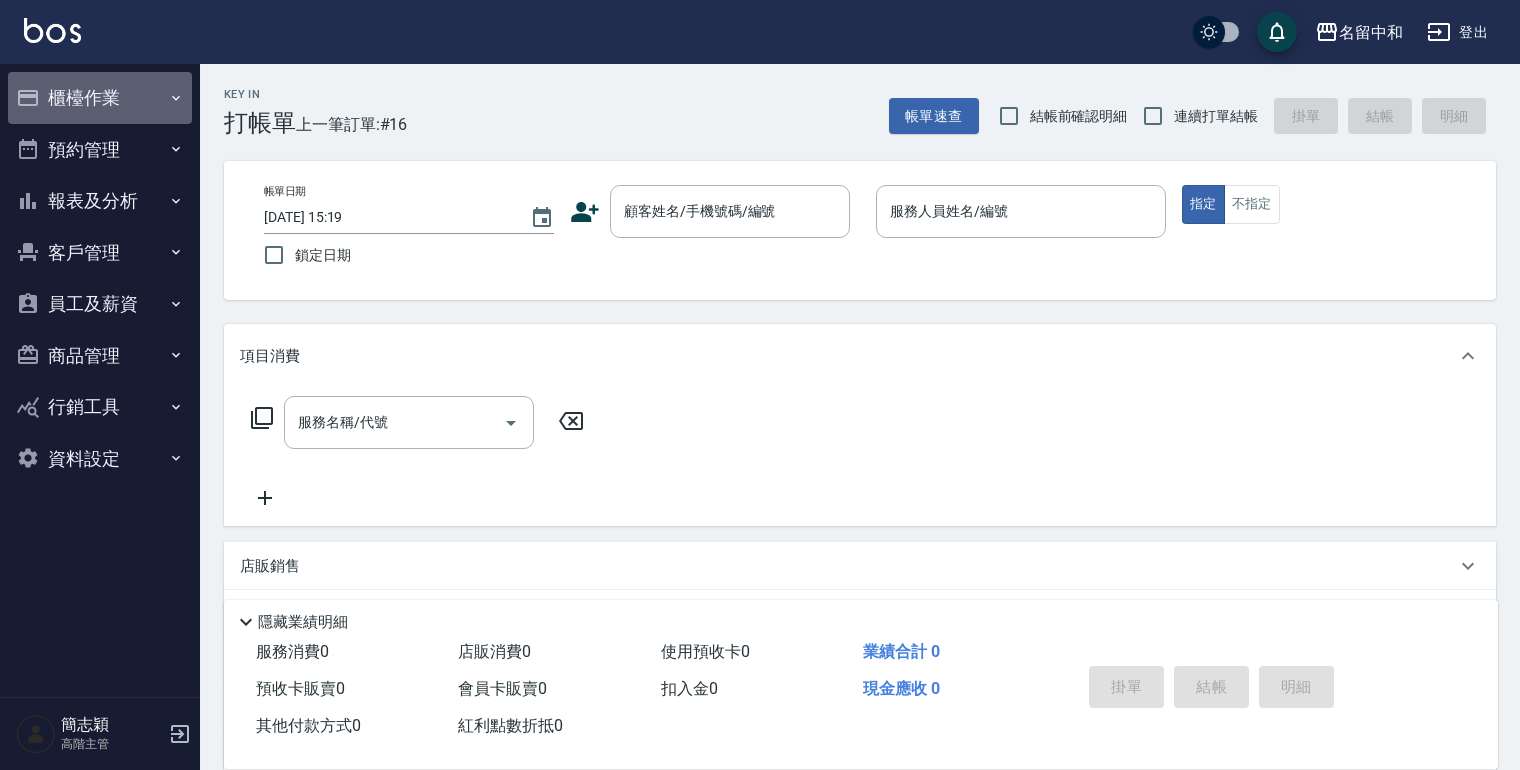 click 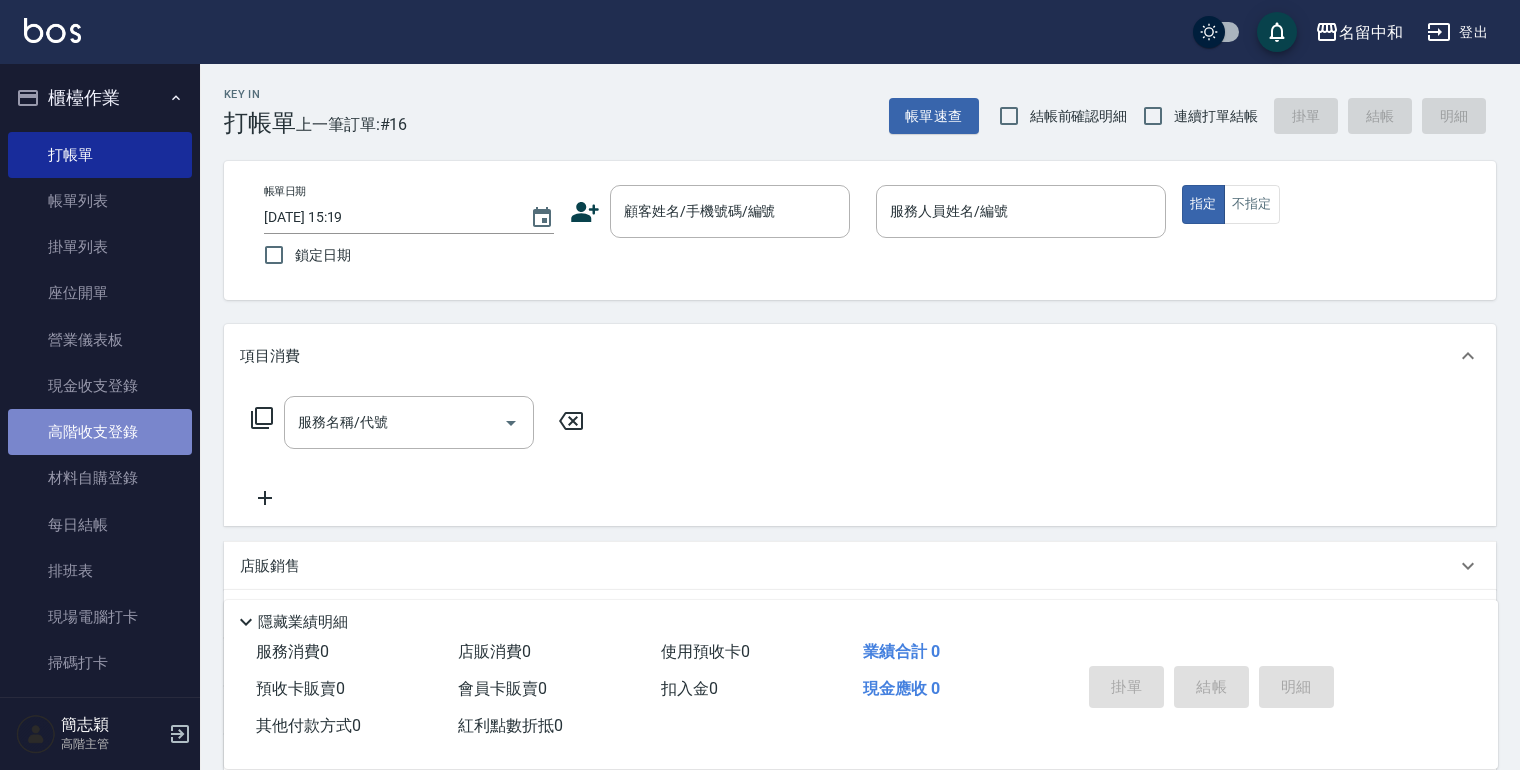 click on "高階收支登錄" at bounding box center (100, 432) 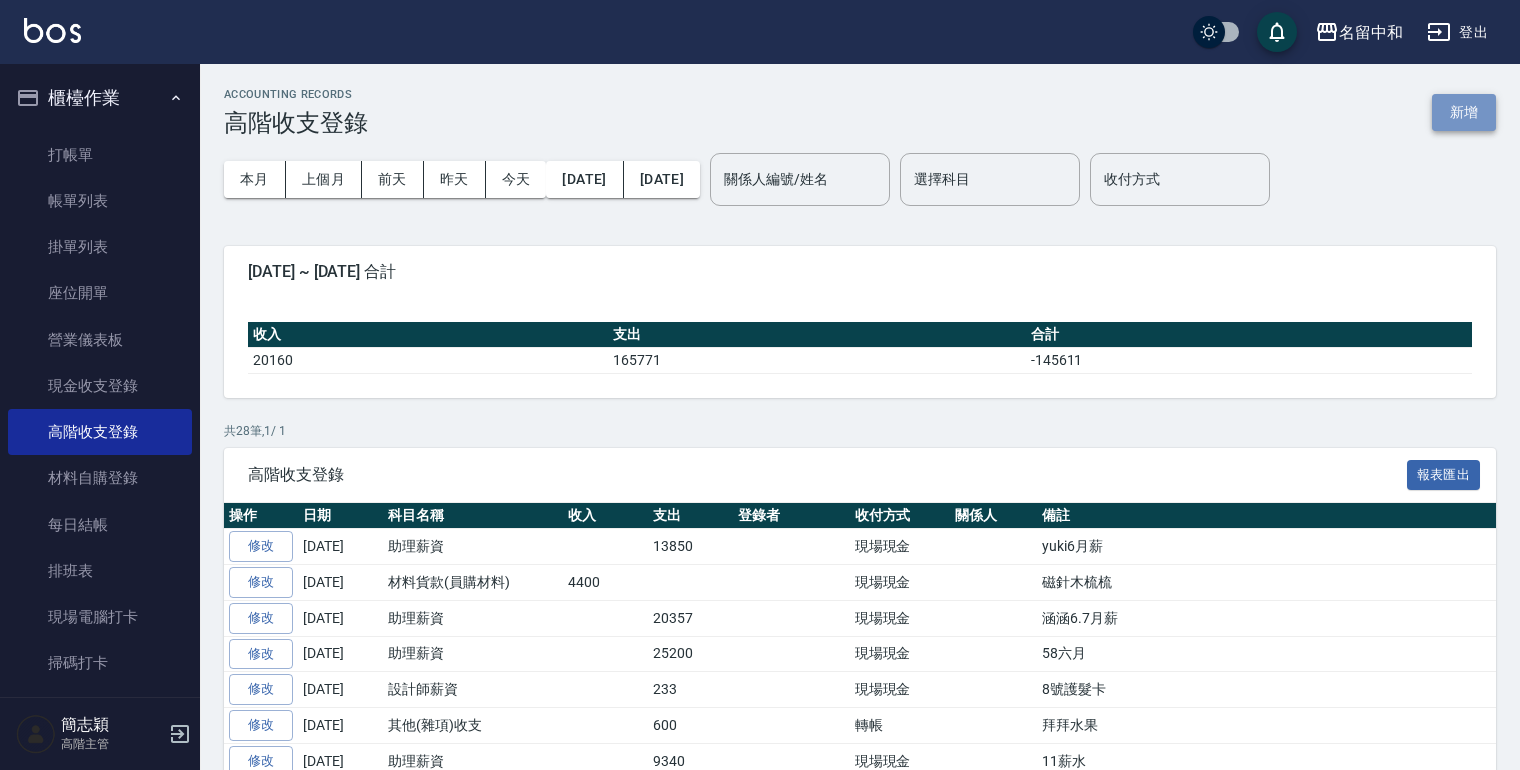 click on "新增" at bounding box center [1464, 112] 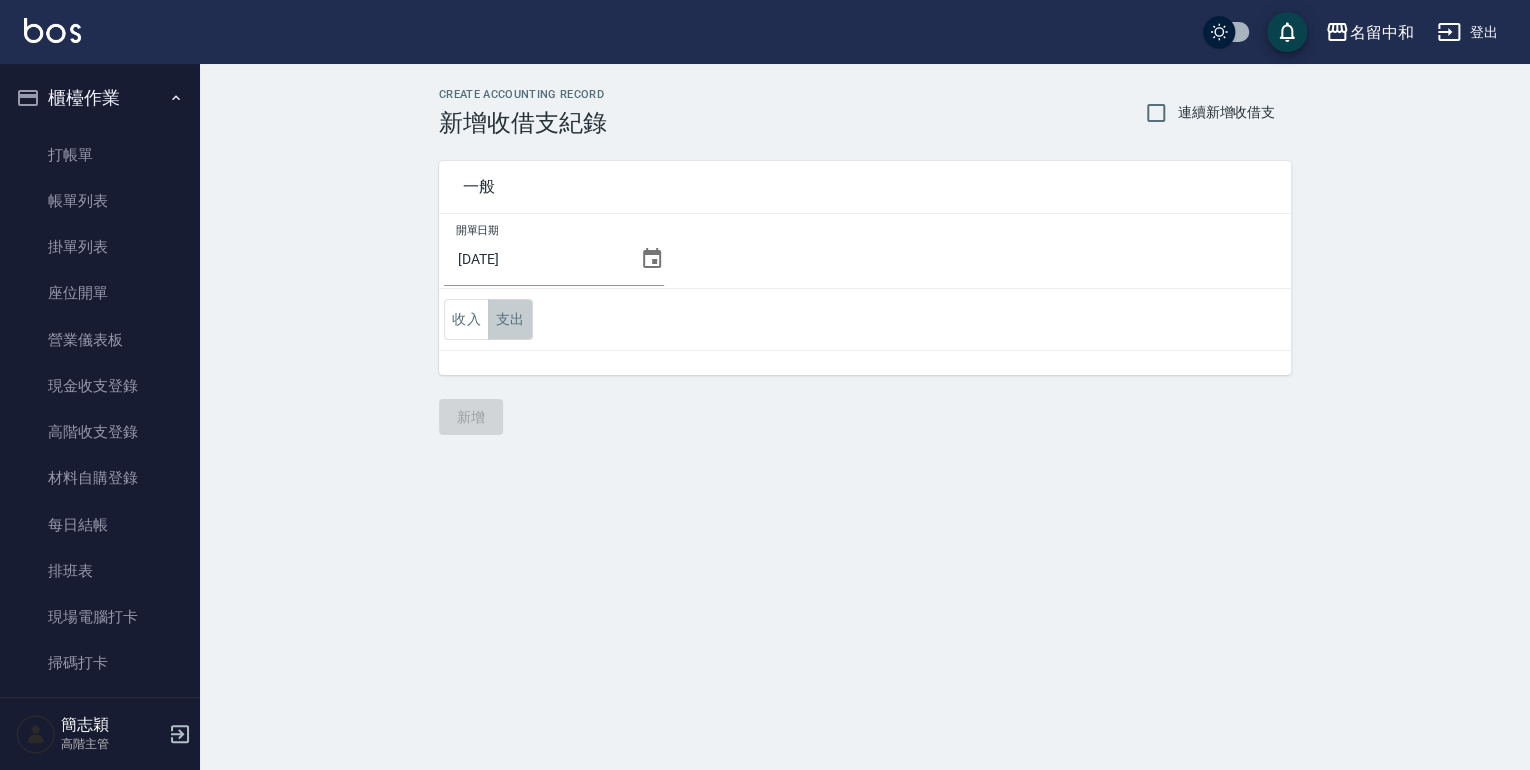 click on "支出" at bounding box center (510, 319) 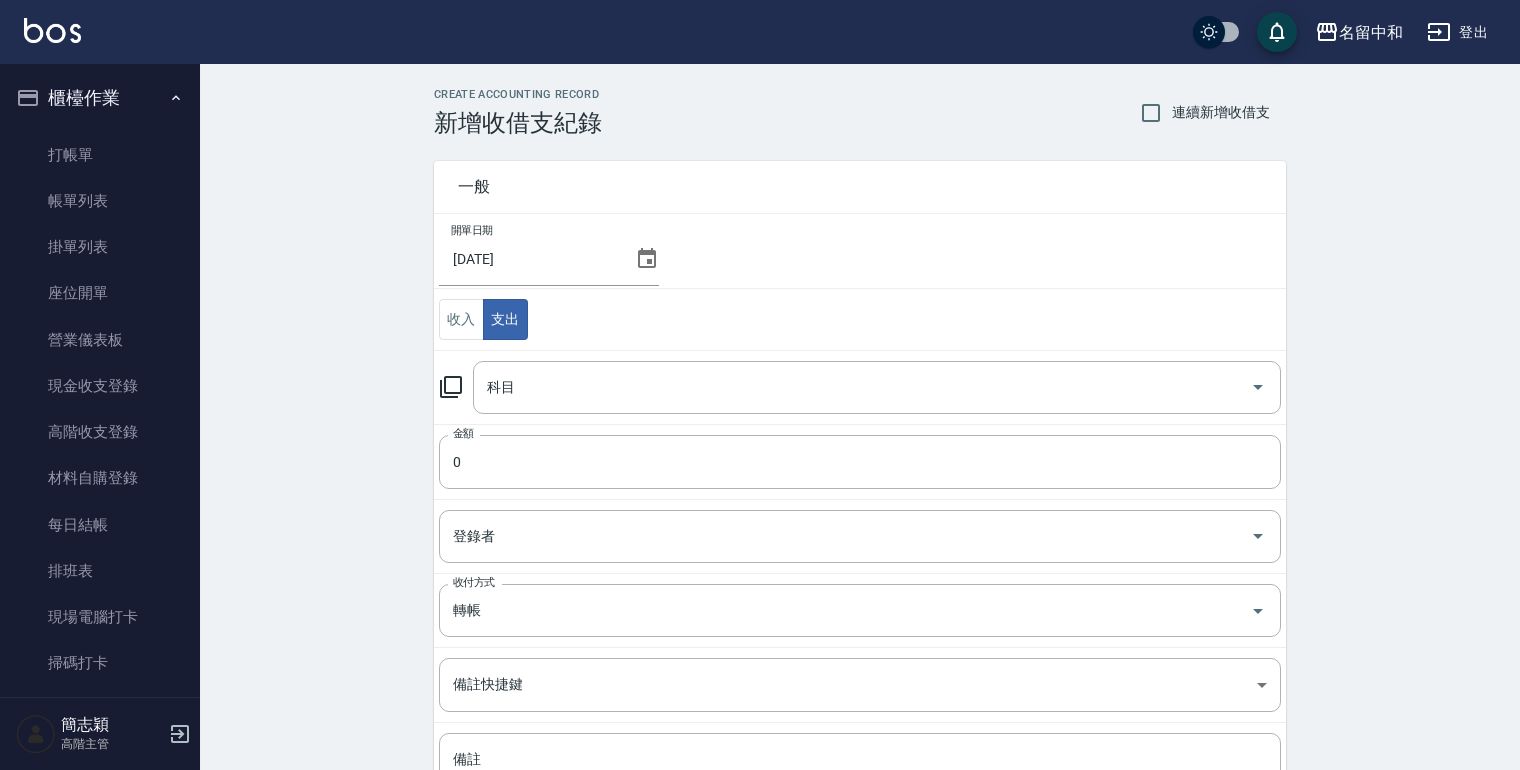 click 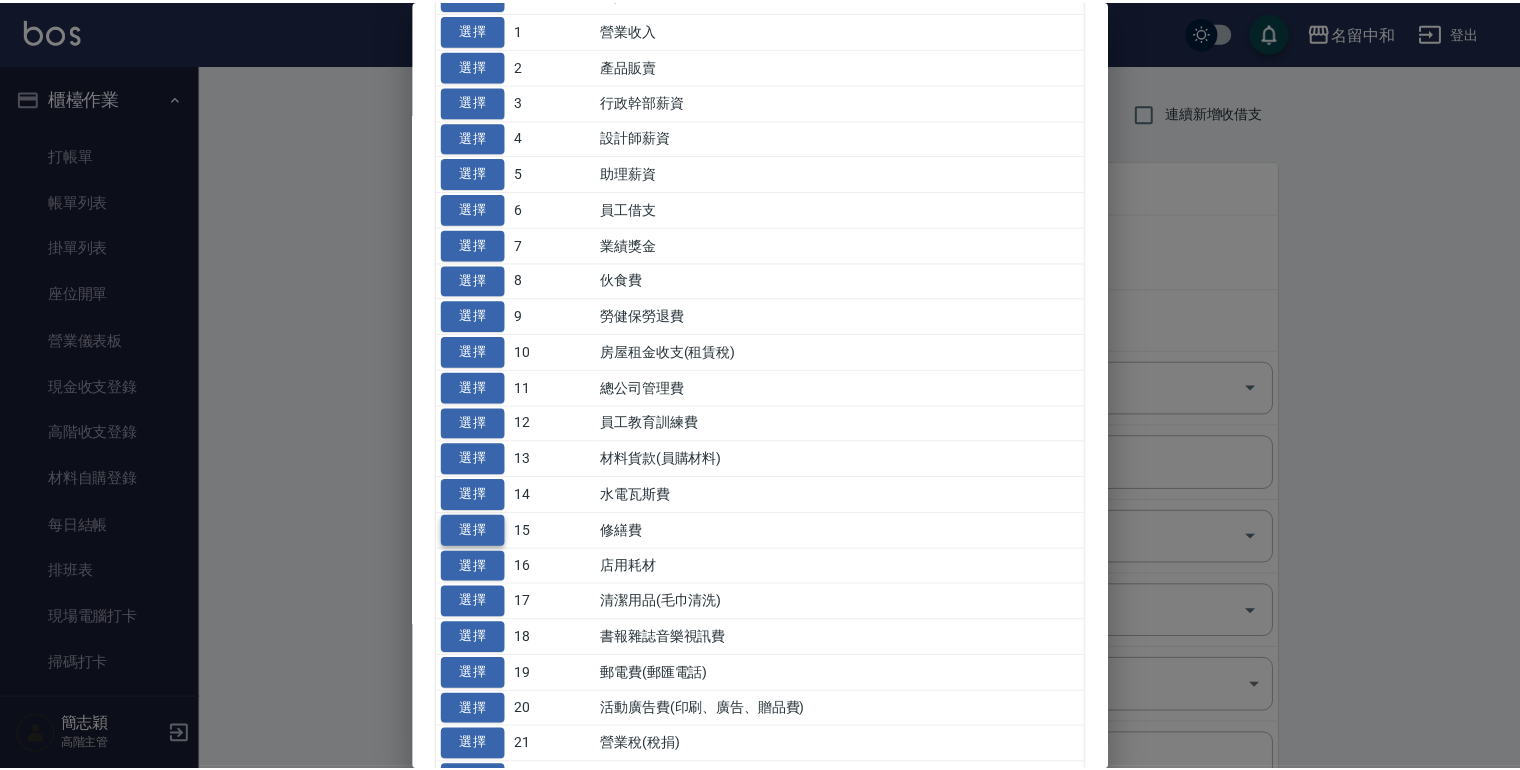 scroll, scrollTop: 160, scrollLeft: 0, axis: vertical 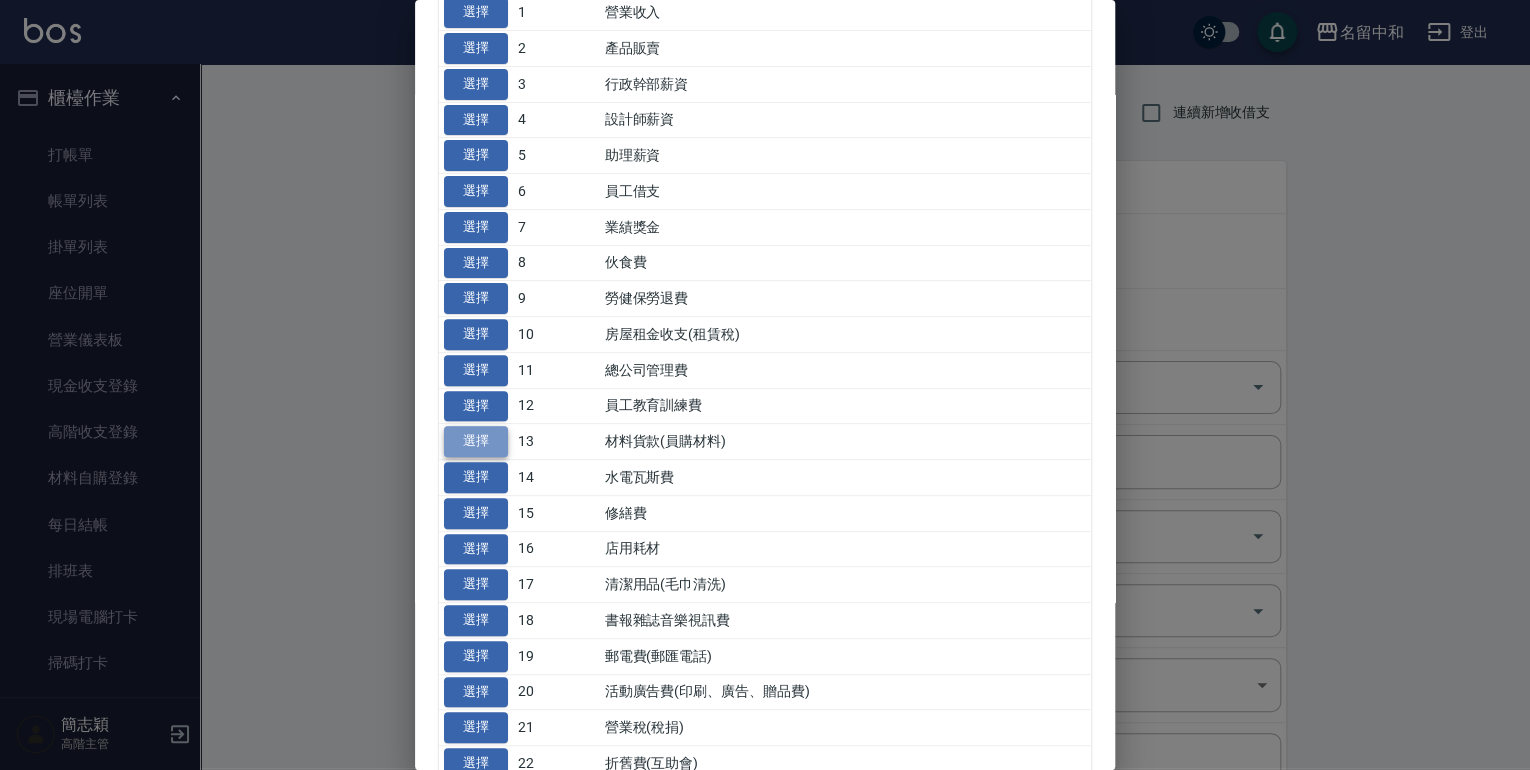 click on "選擇" at bounding box center (476, 441) 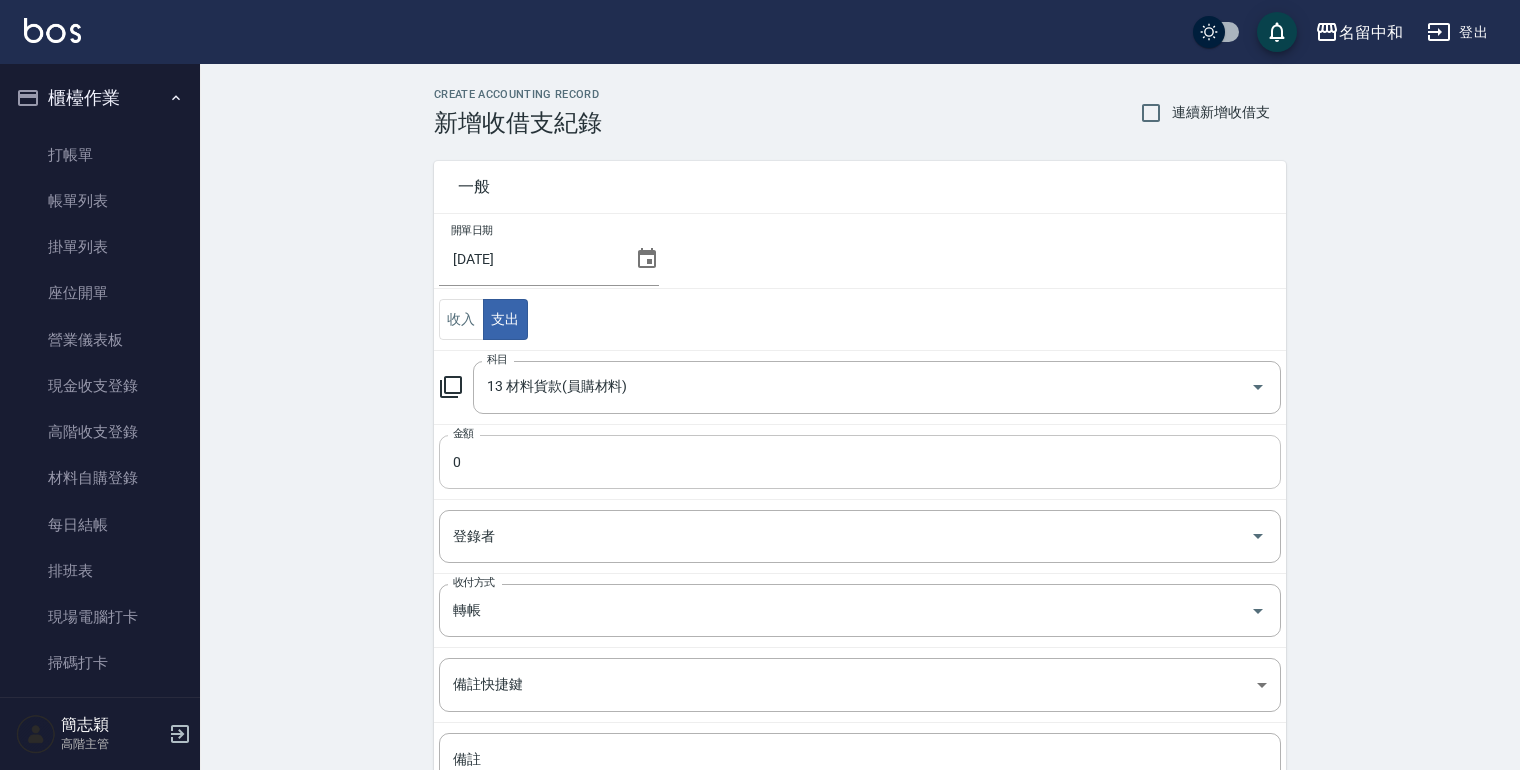 click on "0" at bounding box center (860, 462) 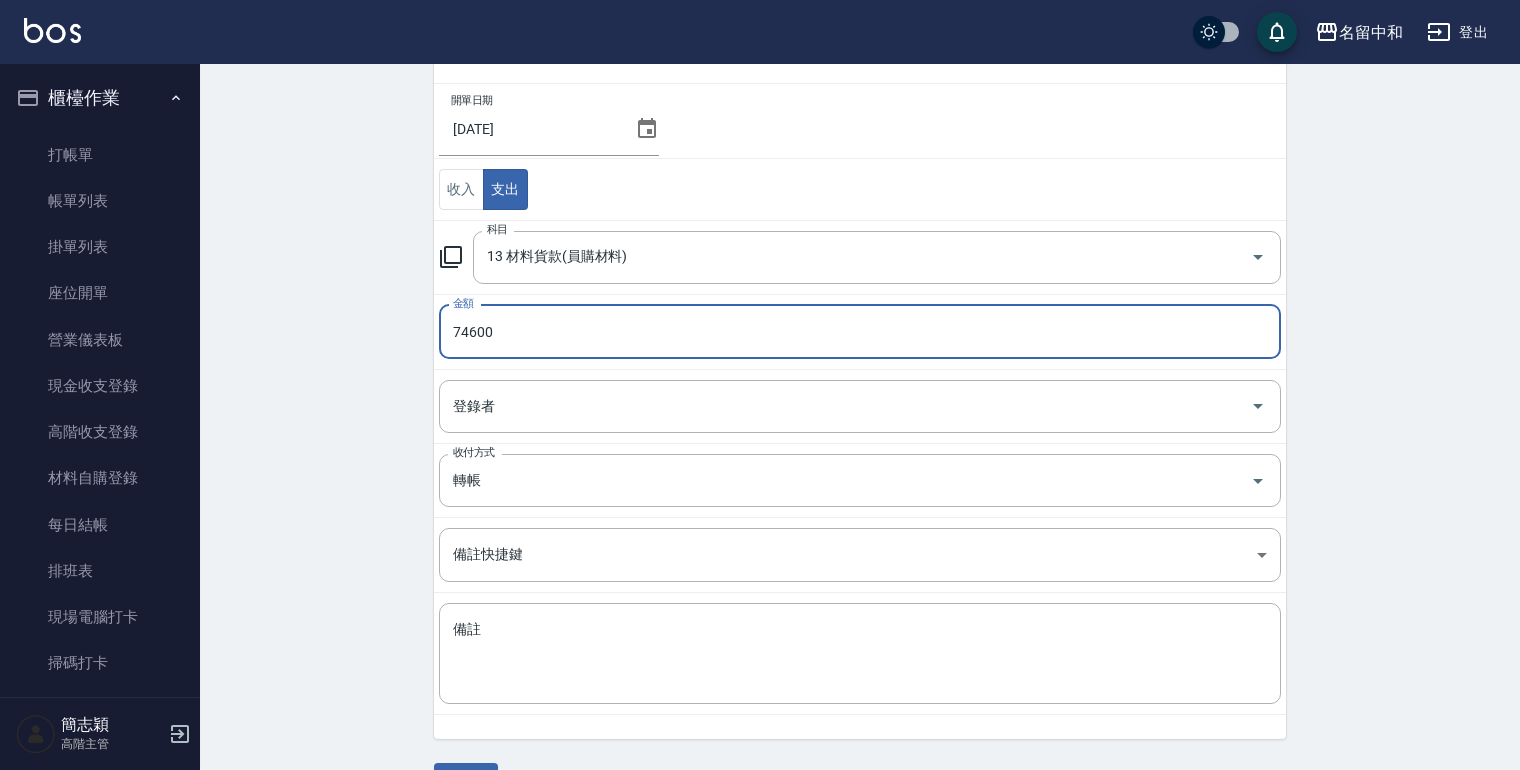 scroll, scrollTop: 160, scrollLeft: 0, axis: vertical 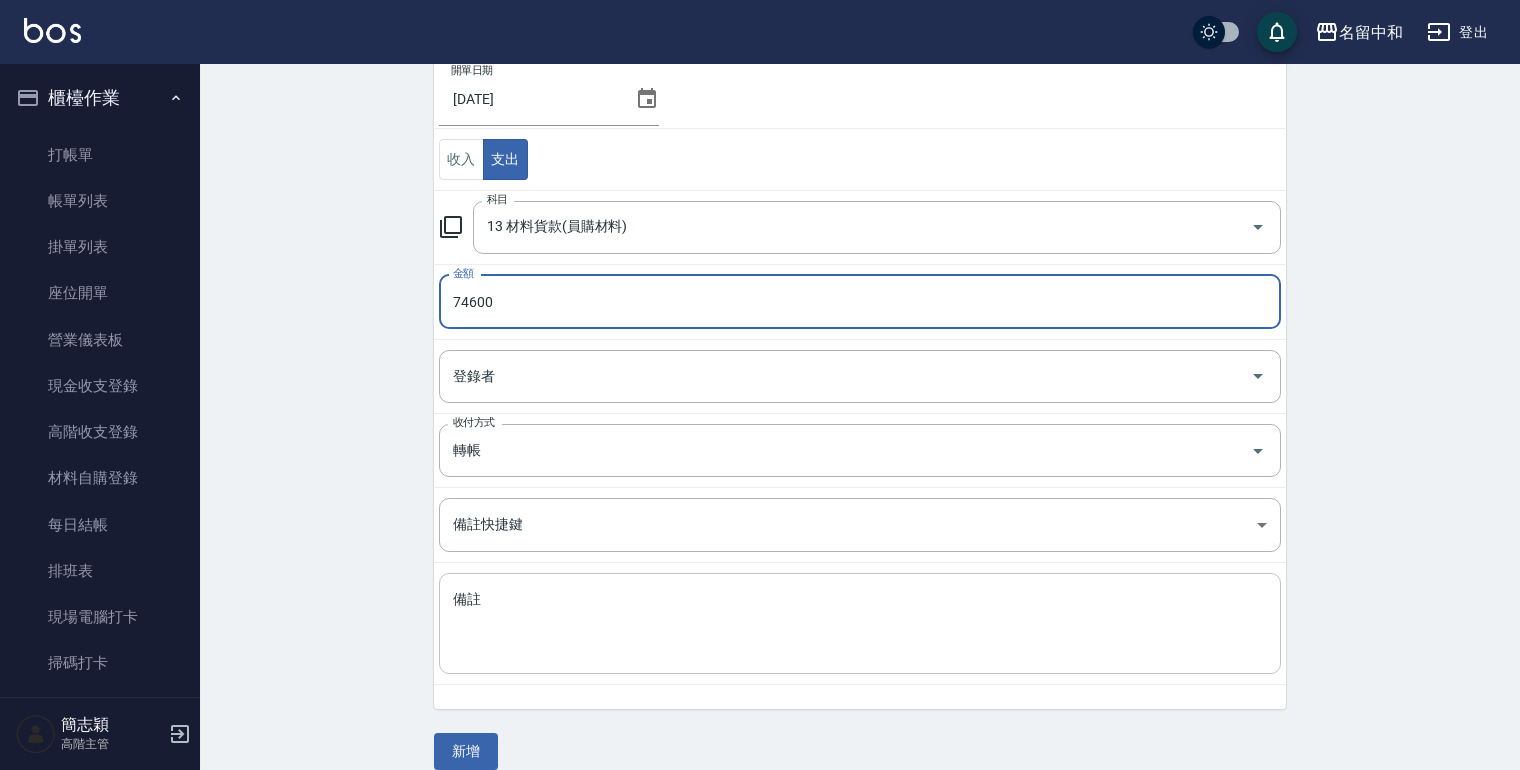 type on "74600" 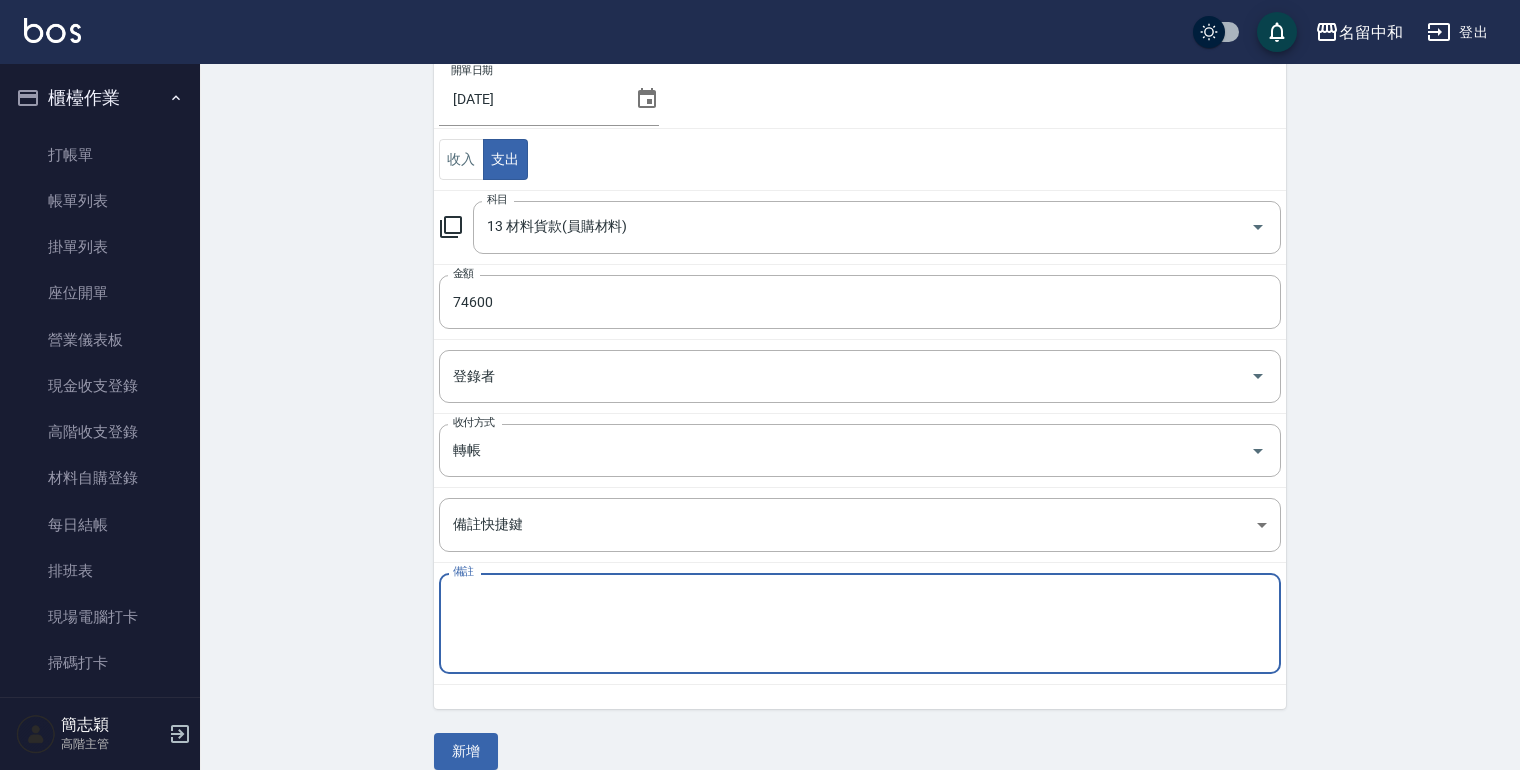 click on "備註" at bounding box center [860, 624] 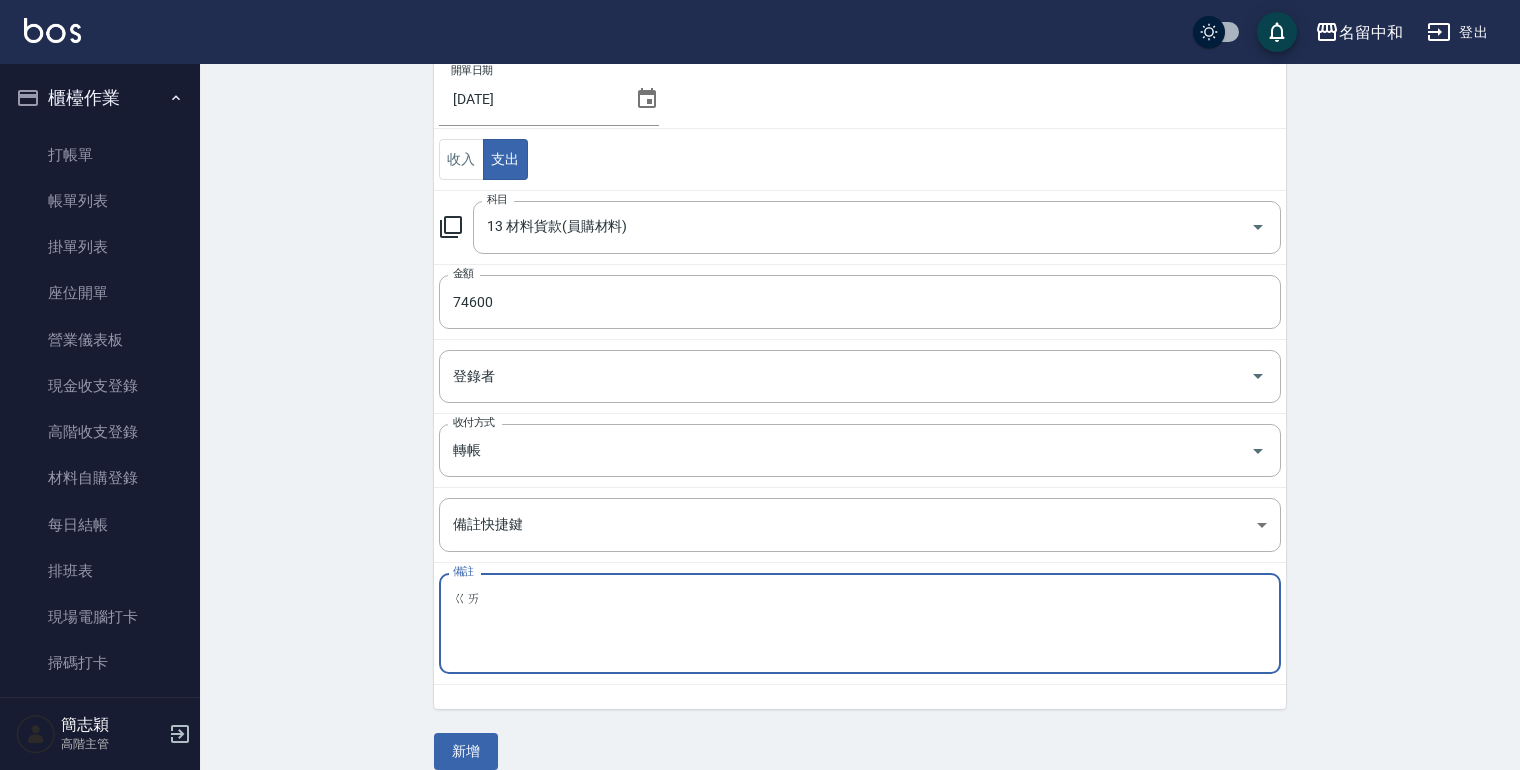 type on "改" 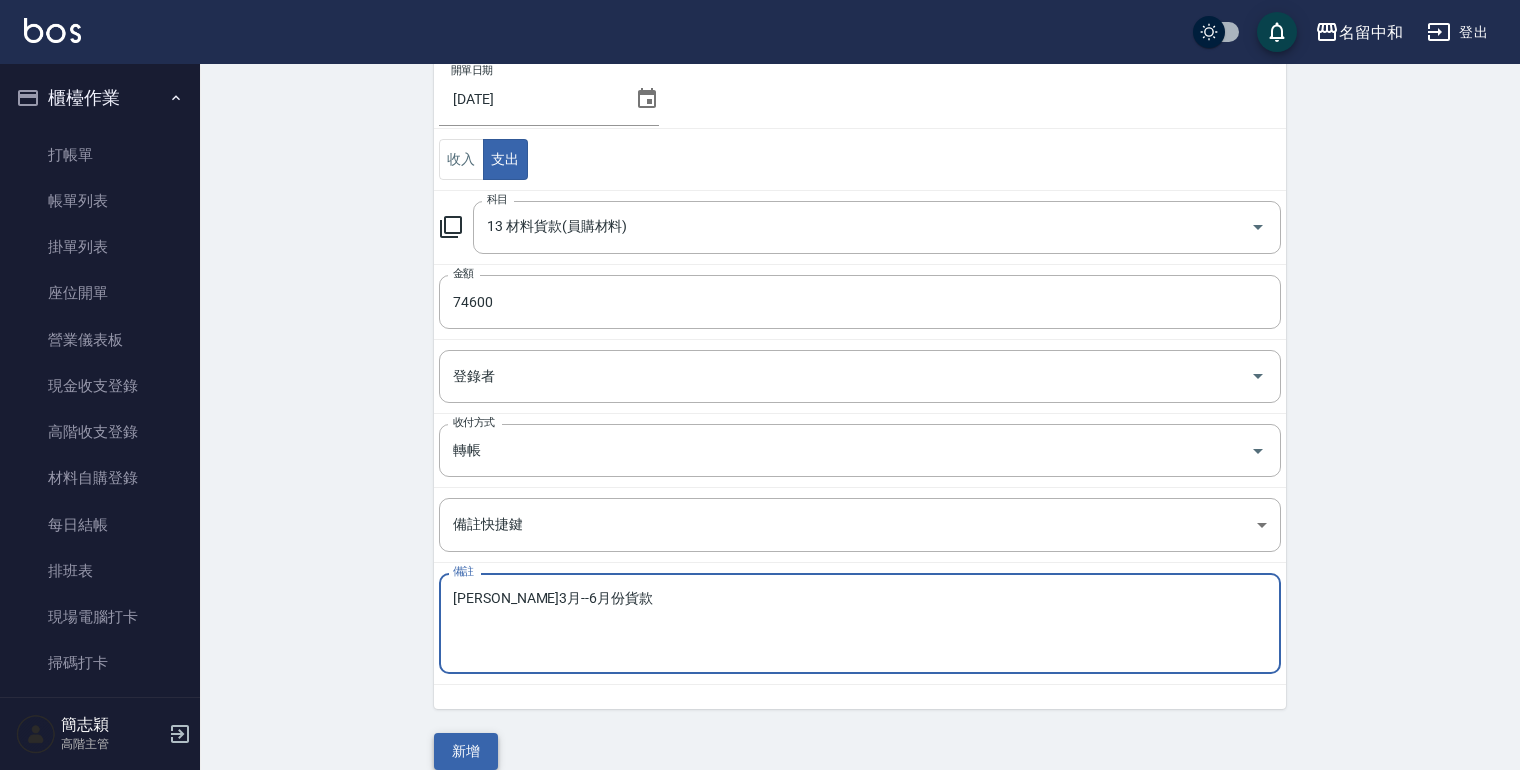 type on "凱娜3月--6月份貨款" 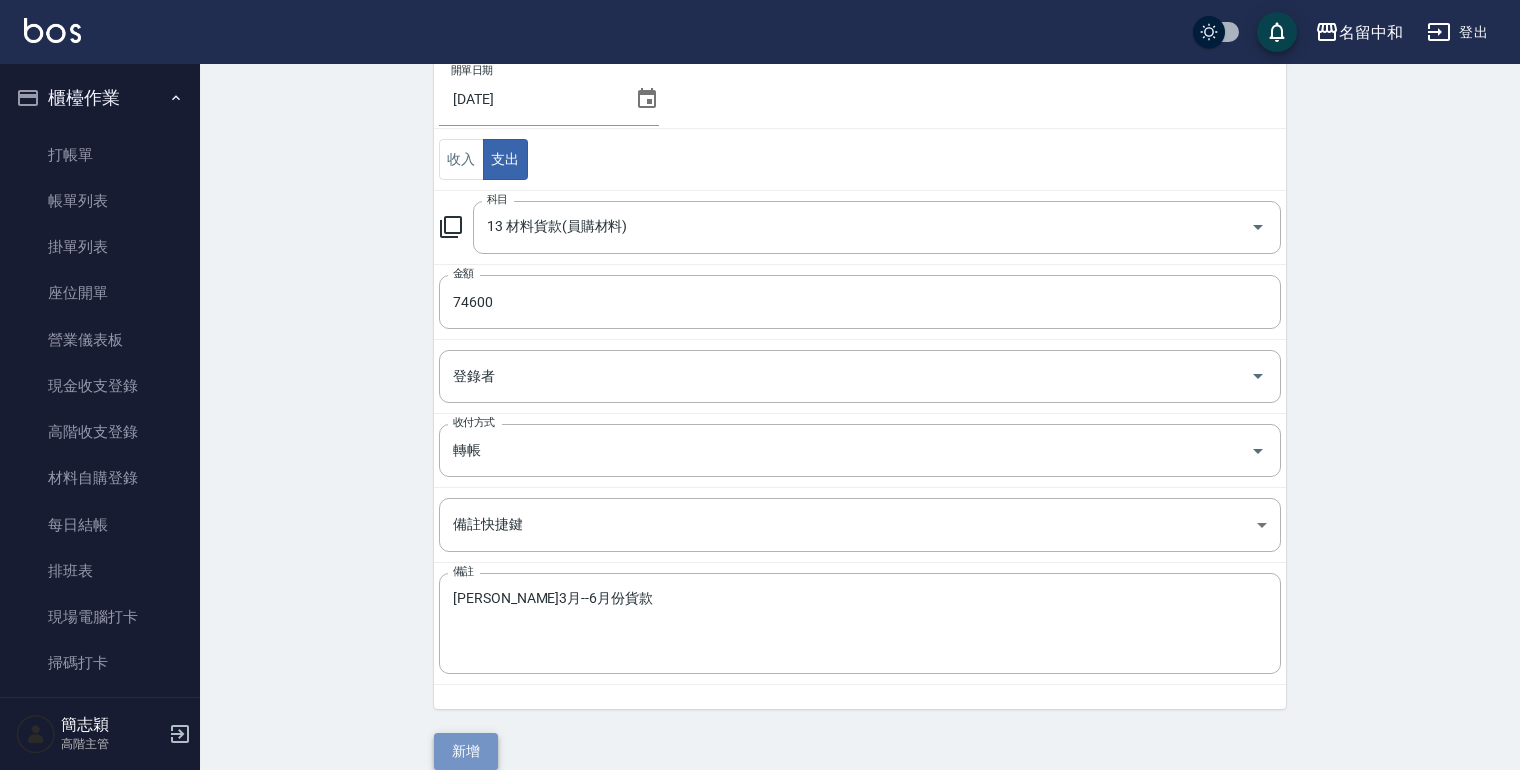 click on "新增" at bounding box center [466, 751] 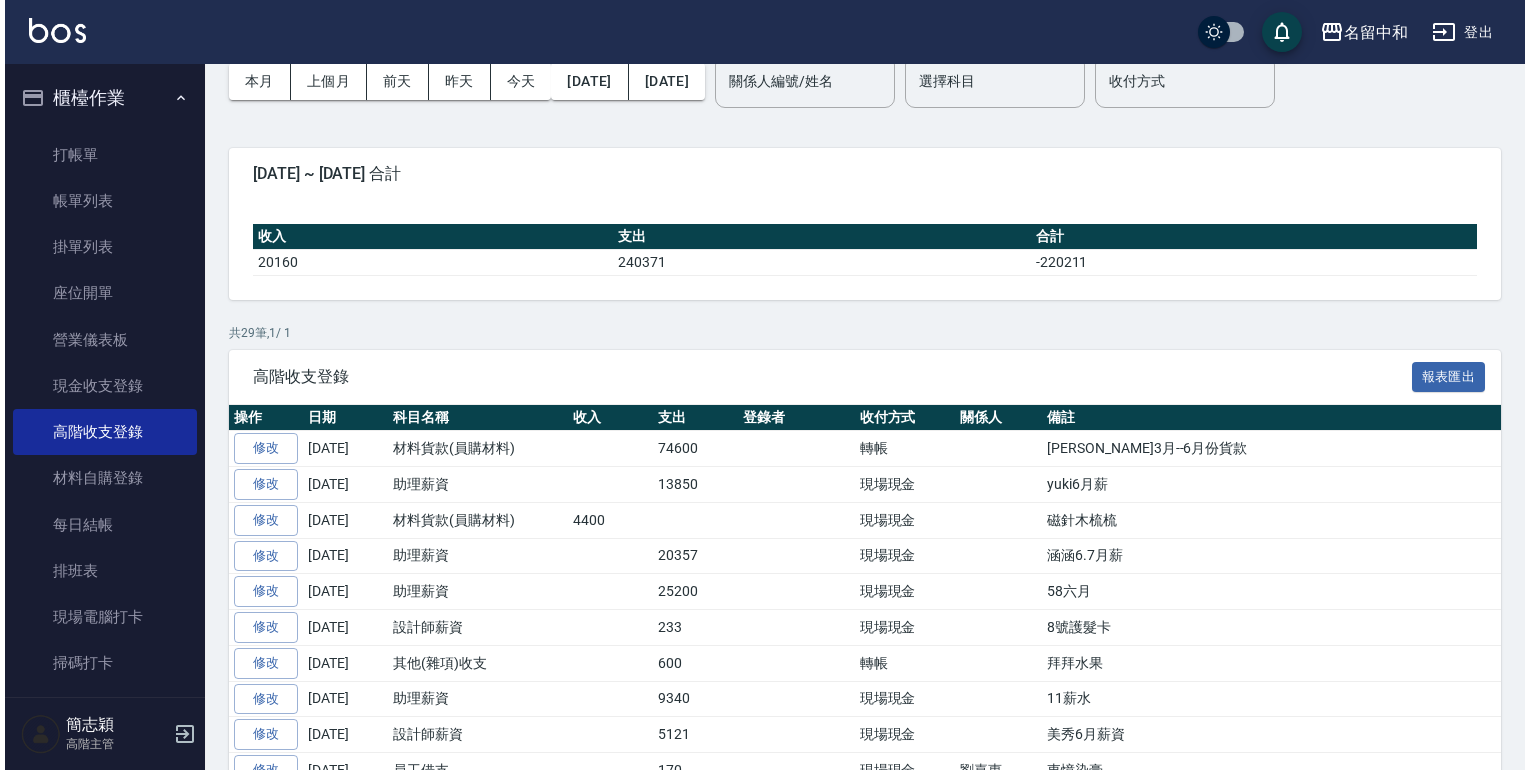 scroll, scrollTop: 0, scrollLeft: 0, axis: both 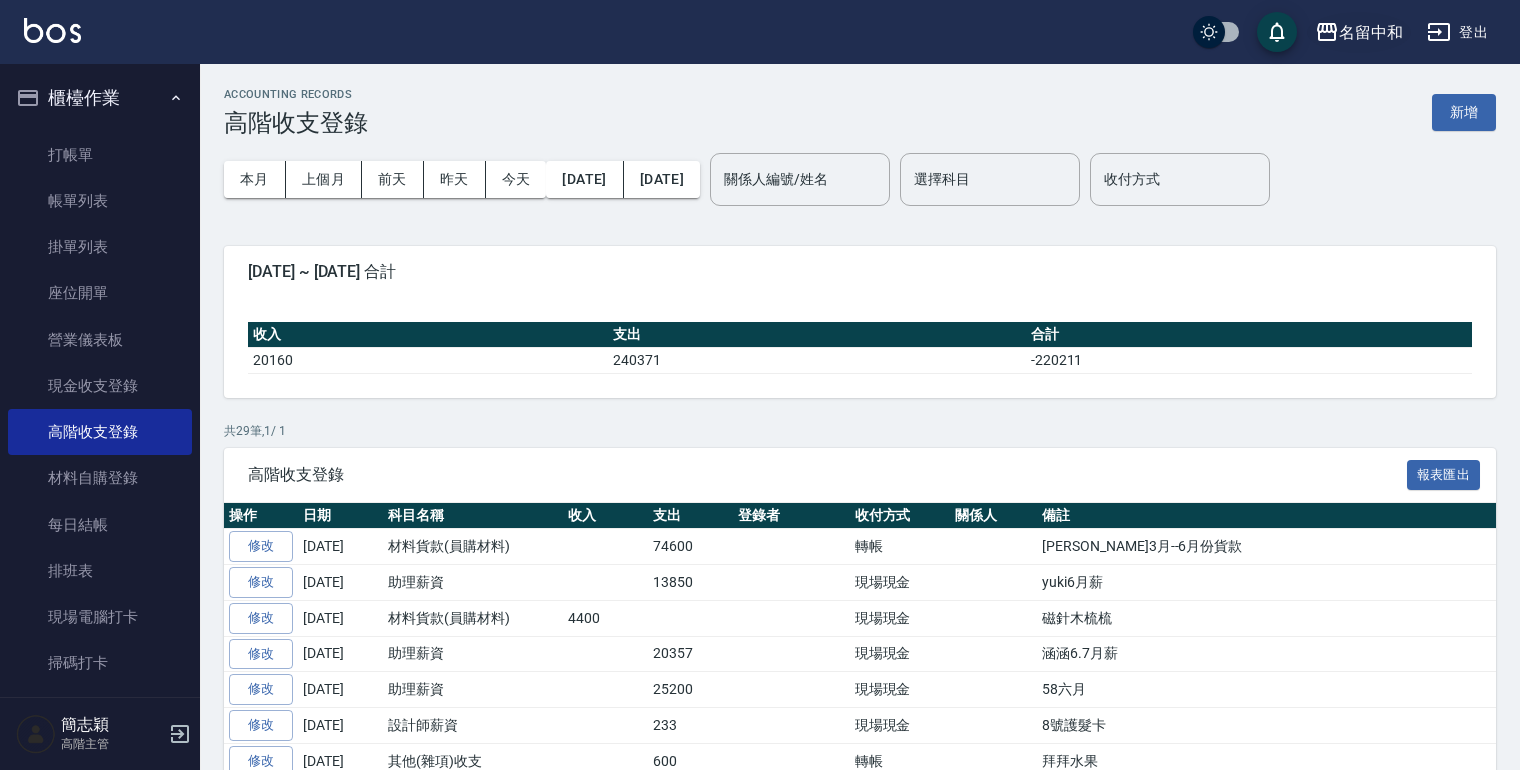 click 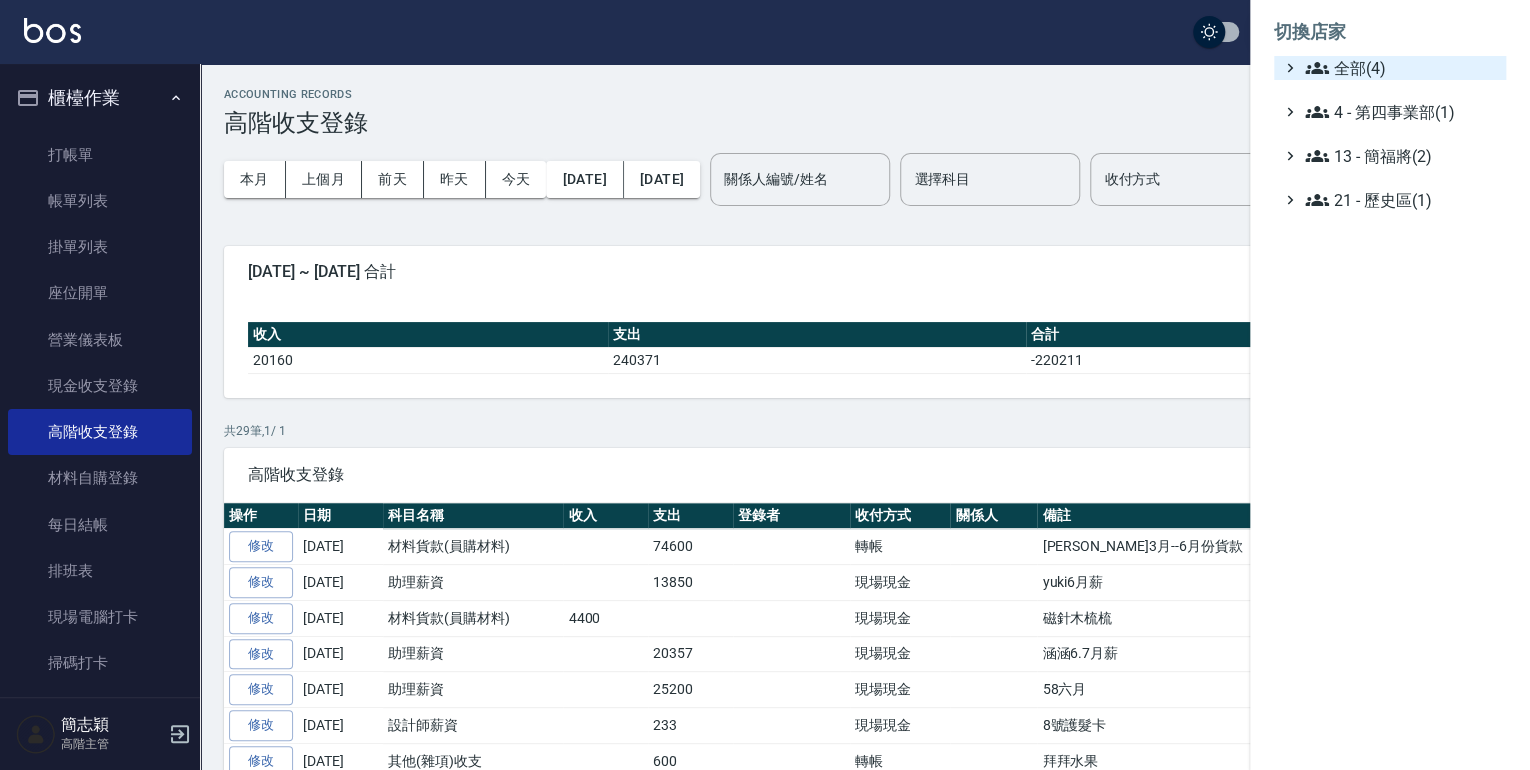 click 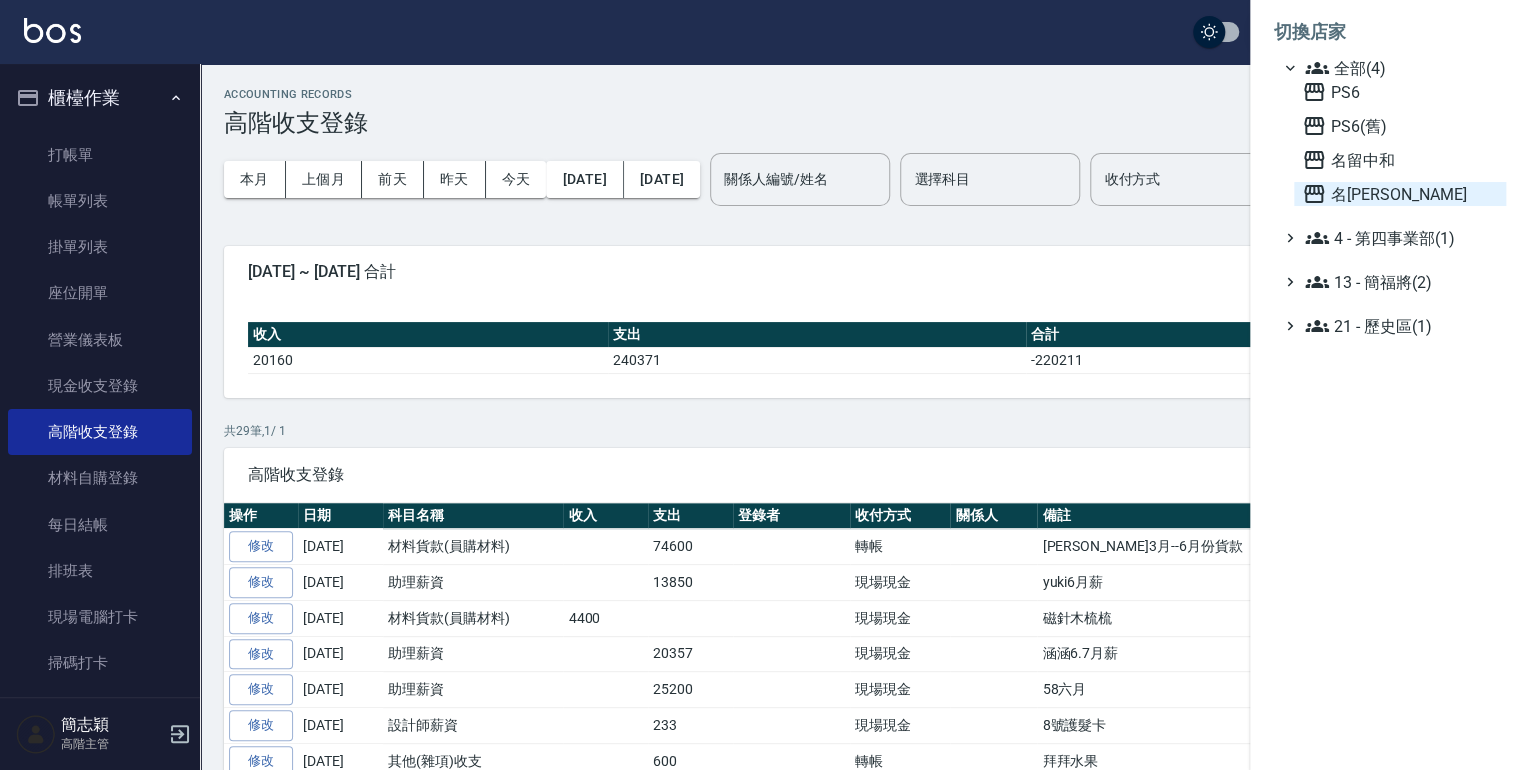 click 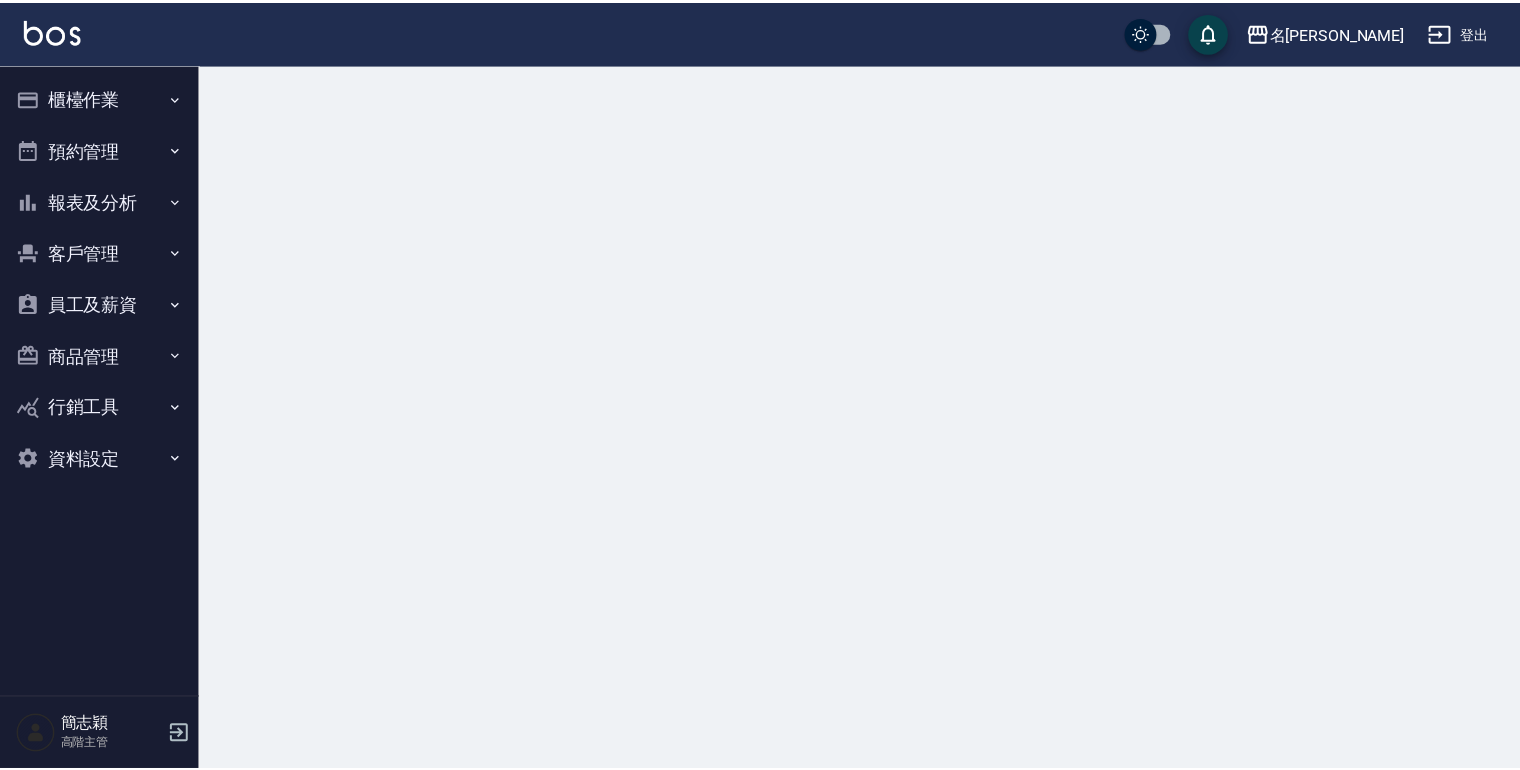 scroll, scrollTop: 0, scrollLeft: 0, axis: both 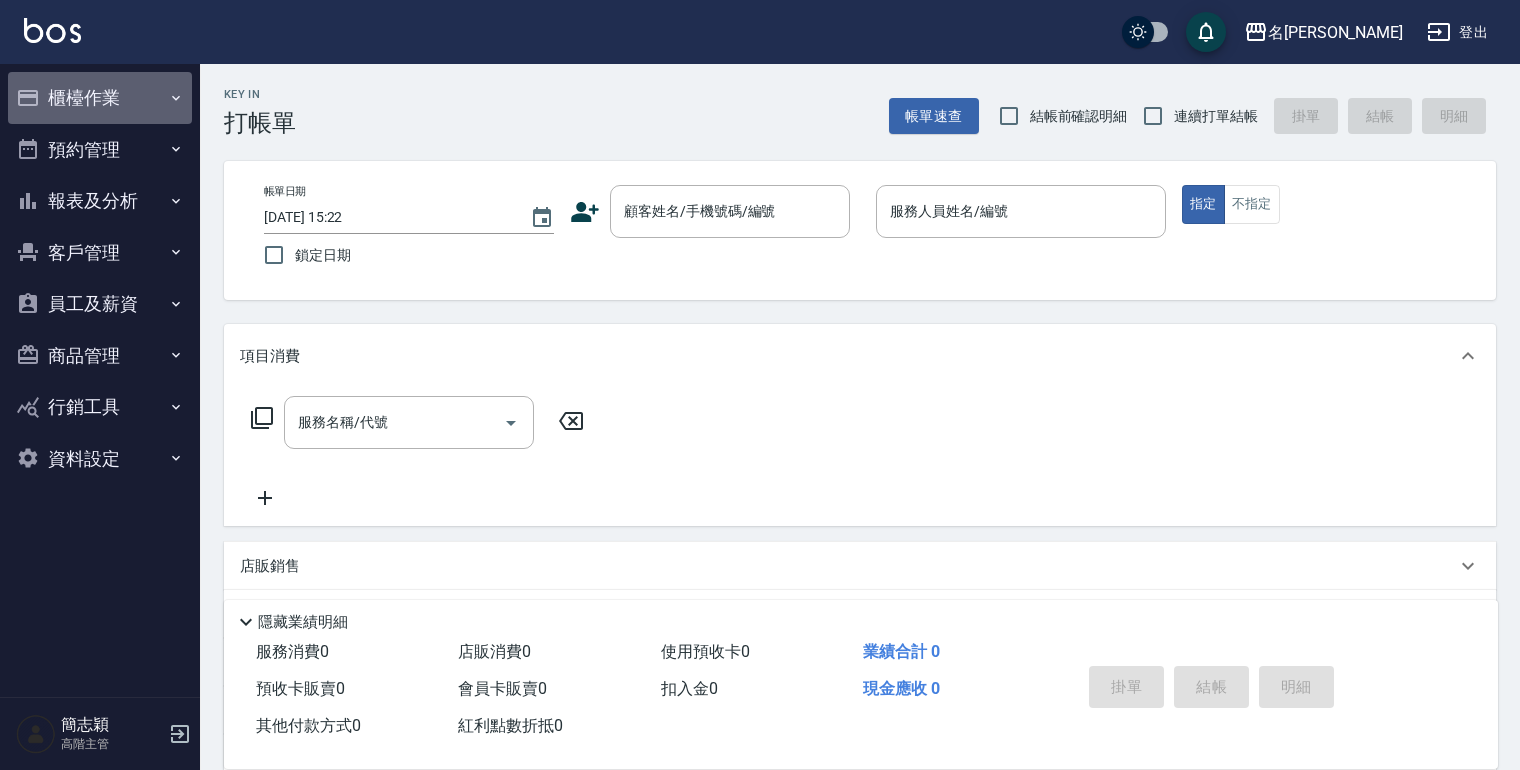 click 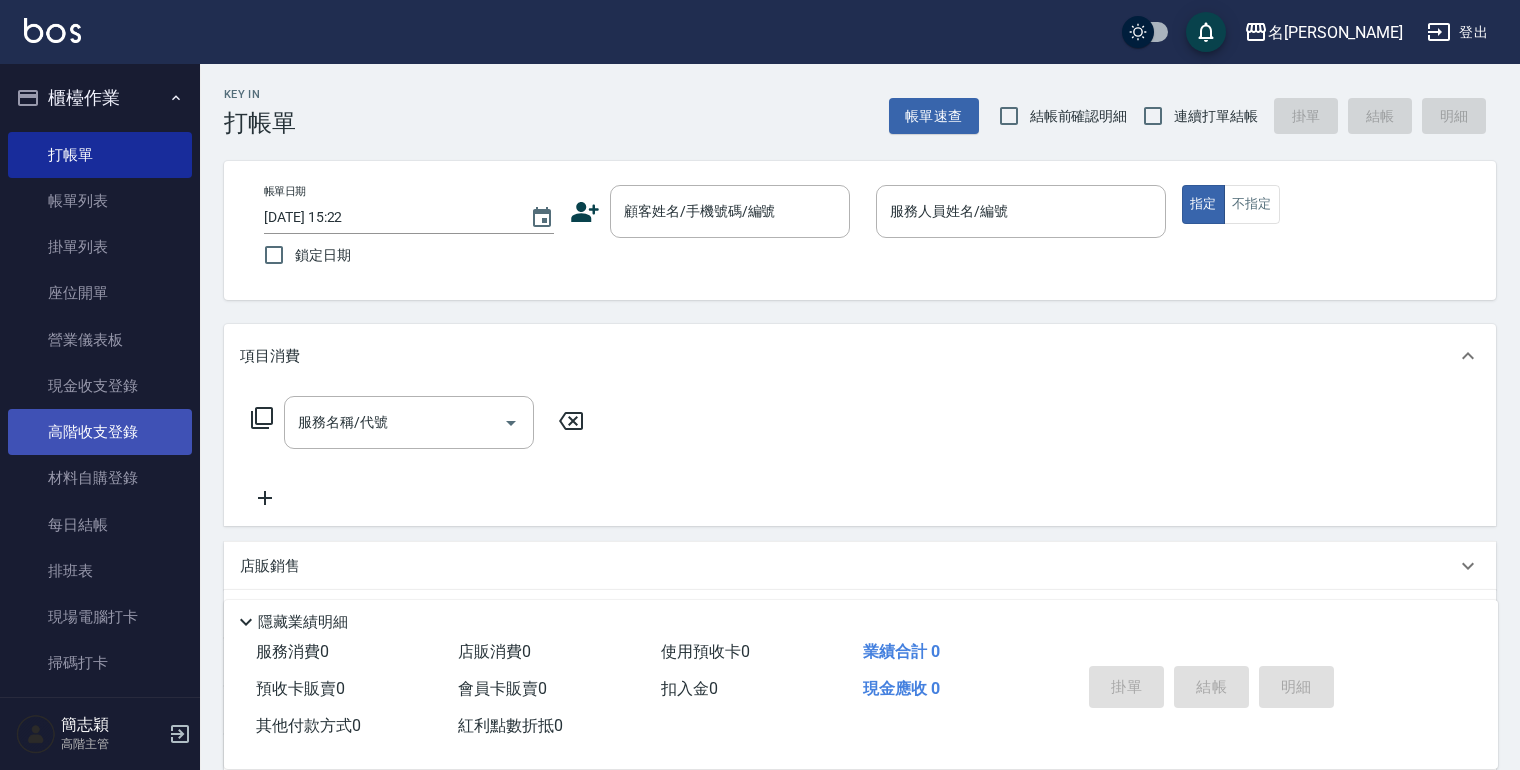 click on "高階收支登錄" at bounding box center (100, 432) 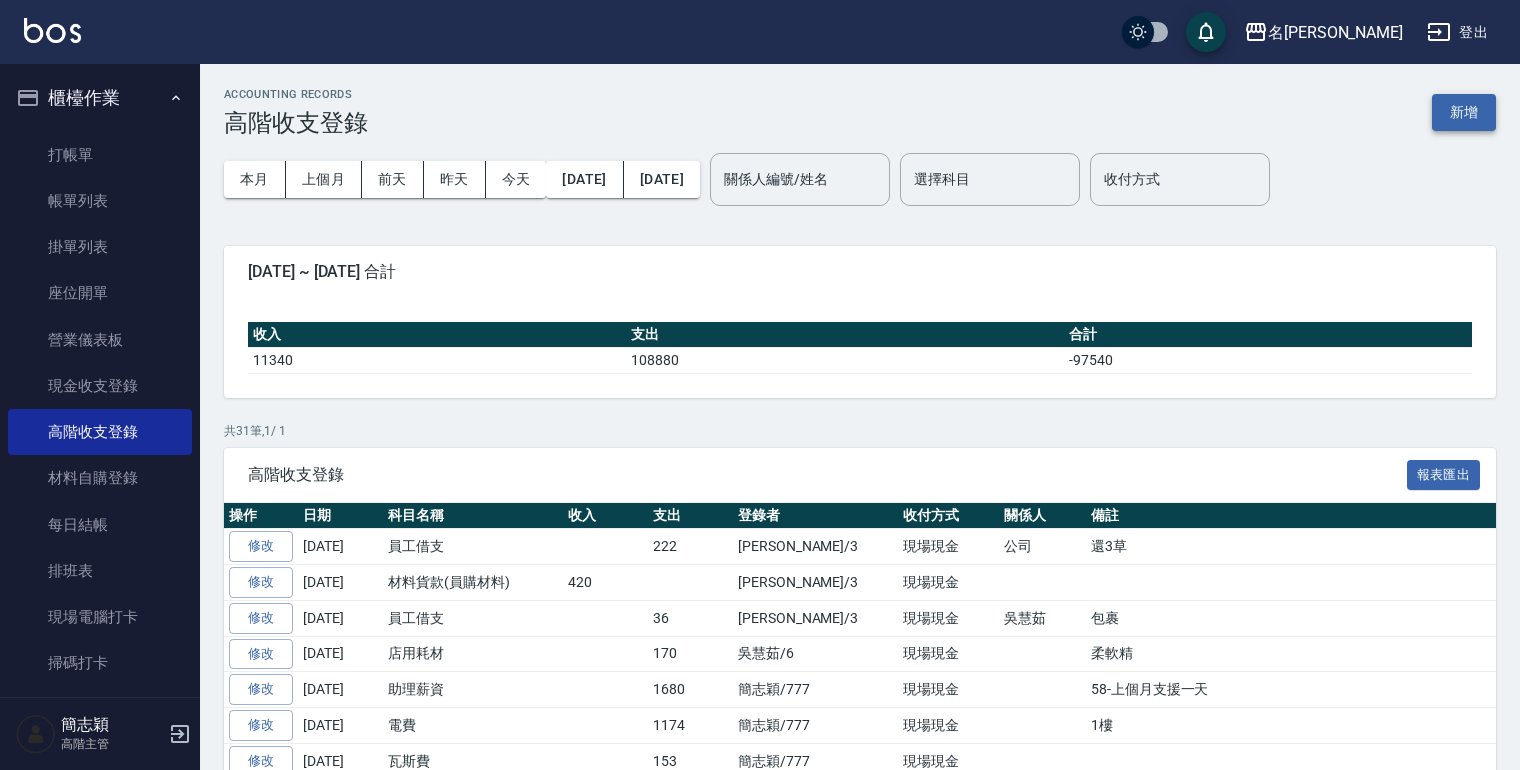 click on "新增" at bounding box center [1464, 112] 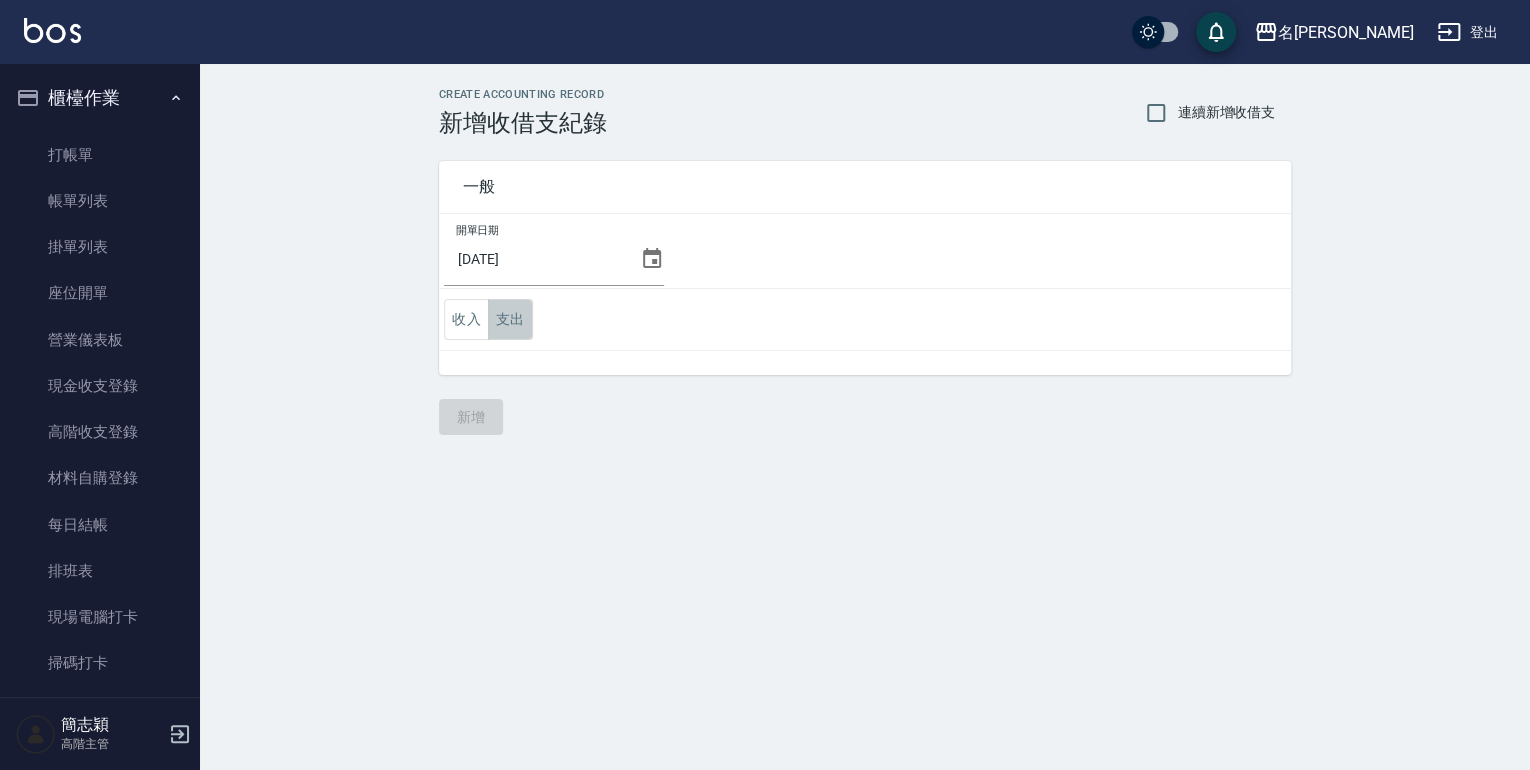 click on "支出" at bounding box center [510, 319] 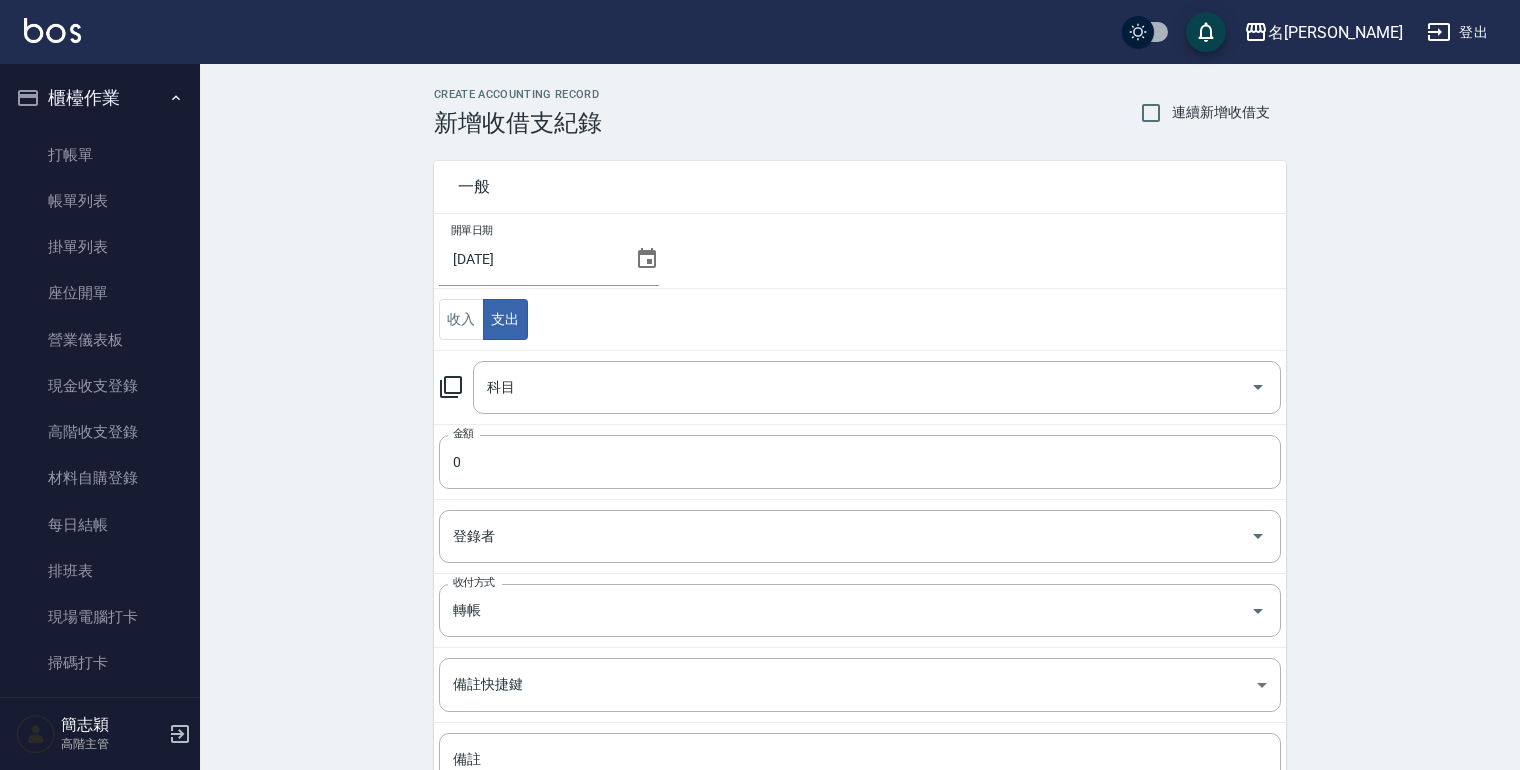 click 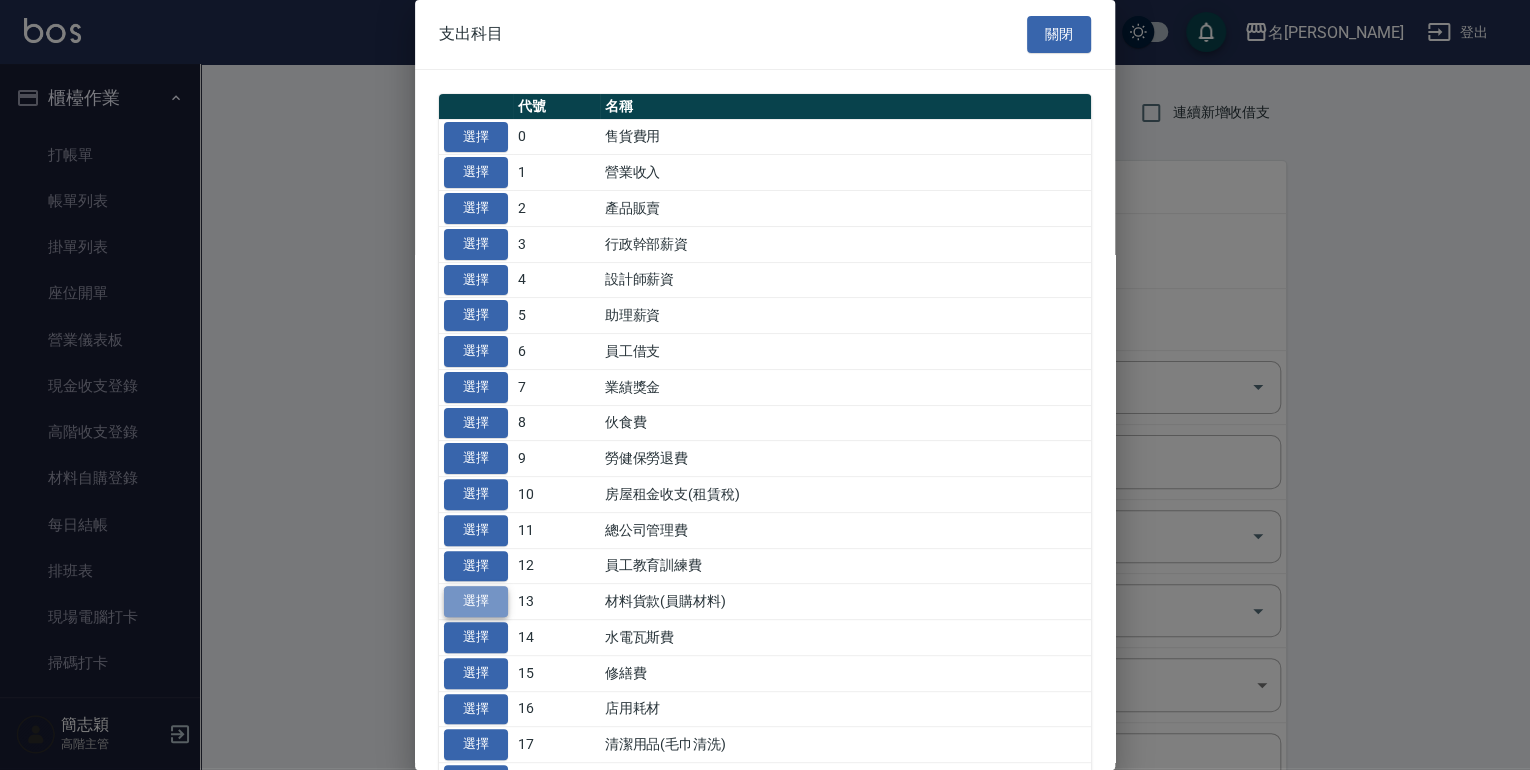 click on "選擇" at bounding box center [476, 601] 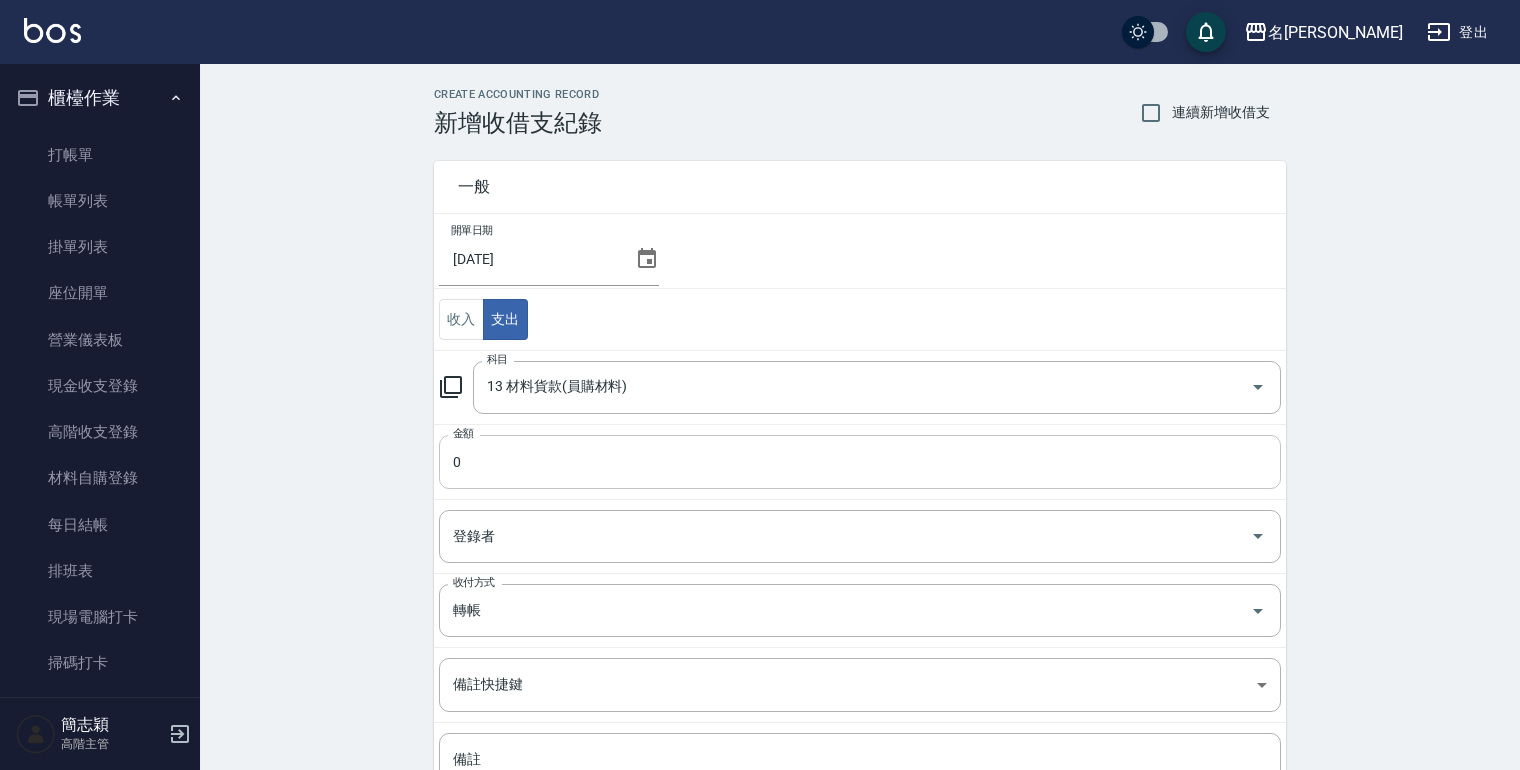 click on "0" at bounding box center (860, 462) 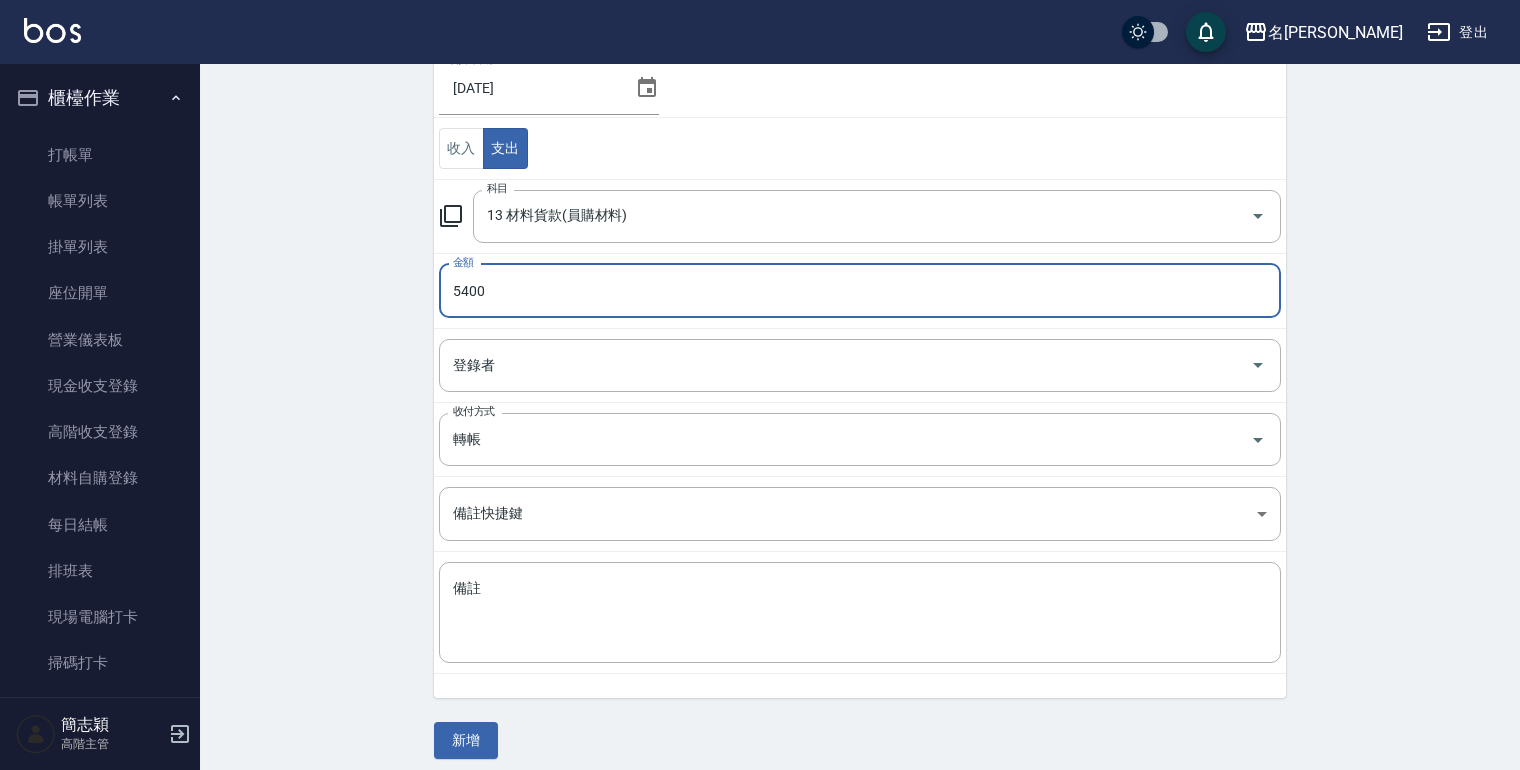 scroll, scrollTop: 181, scrollLeft: 0, axis: vertical 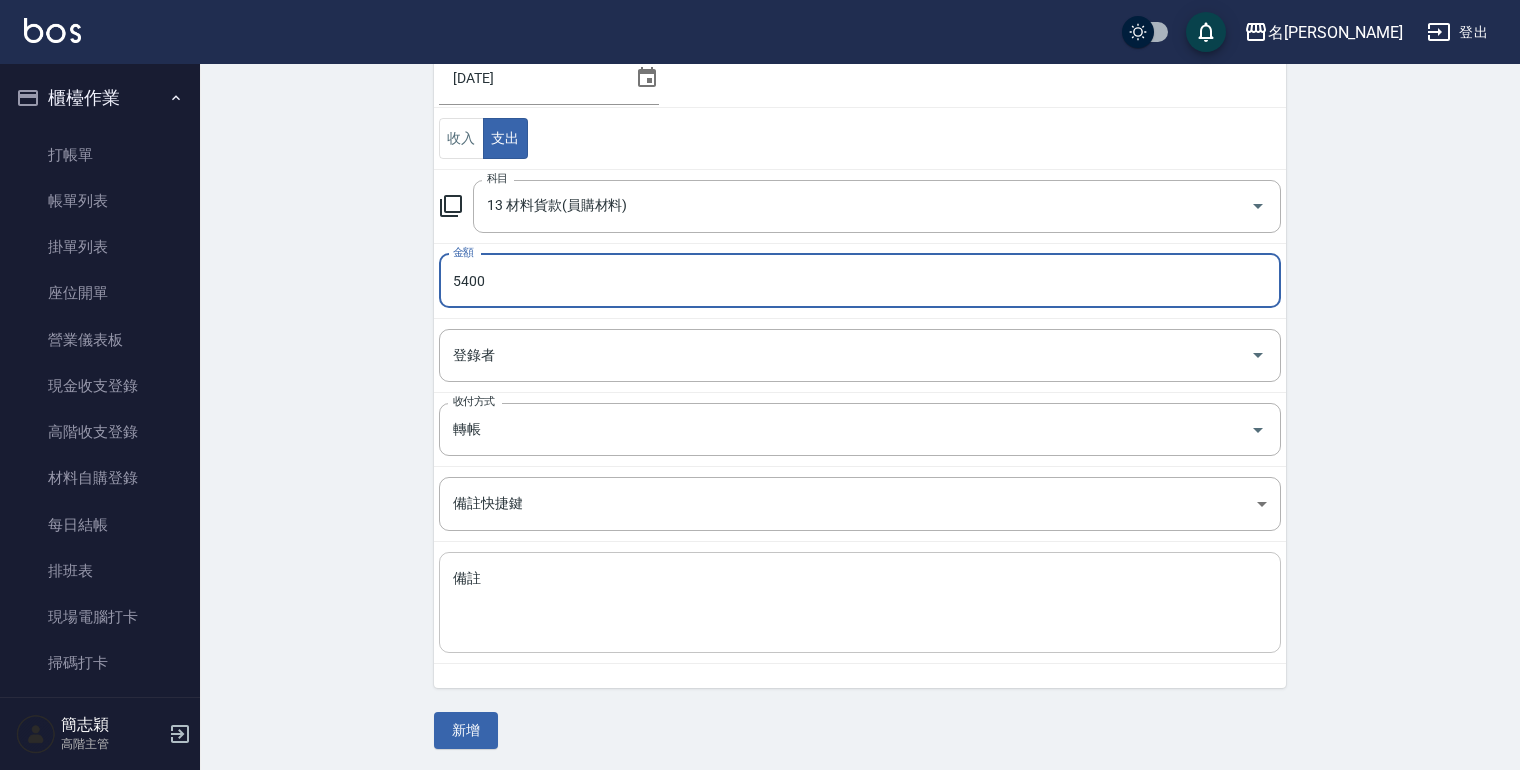 type on "5400" 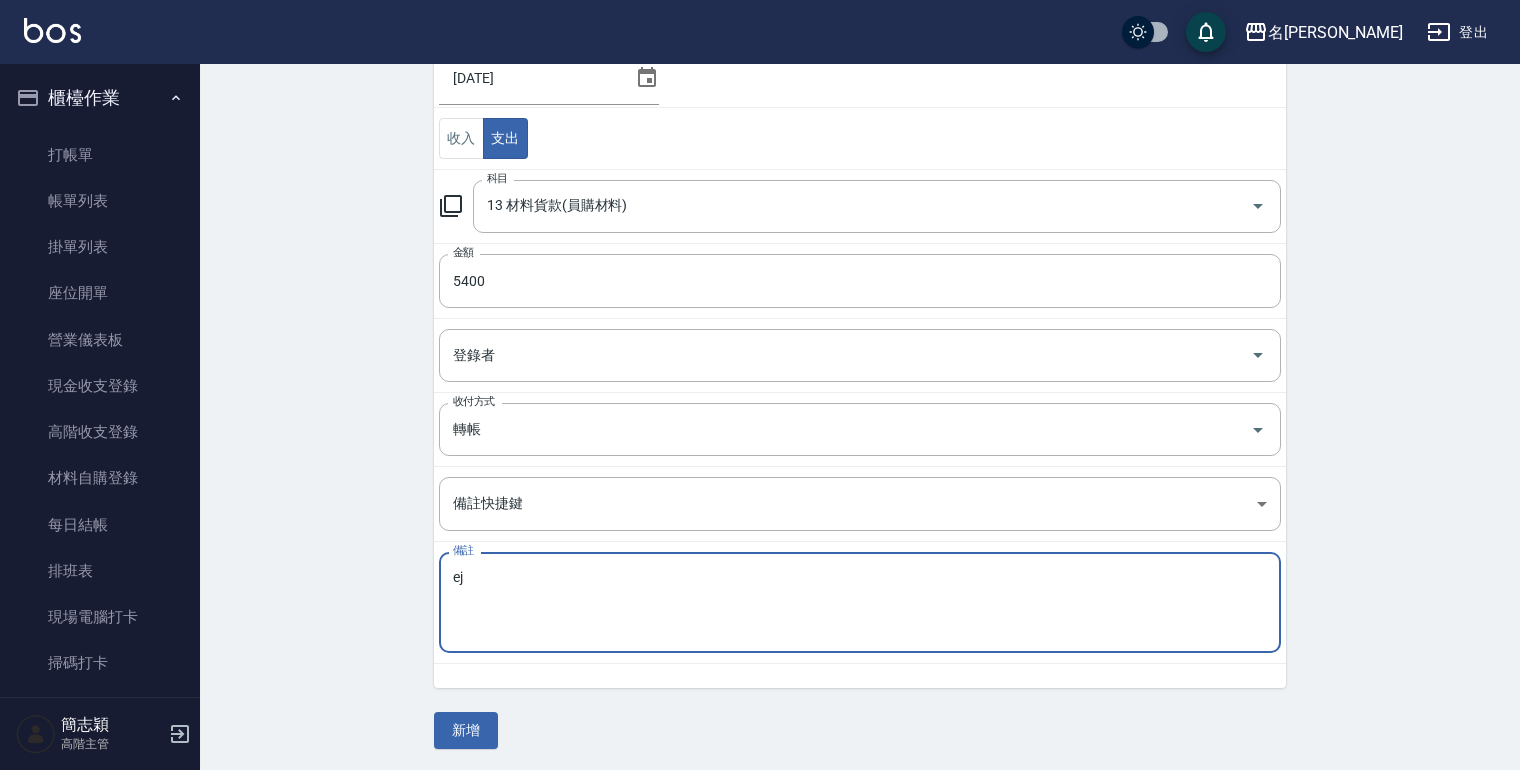 type on "e" 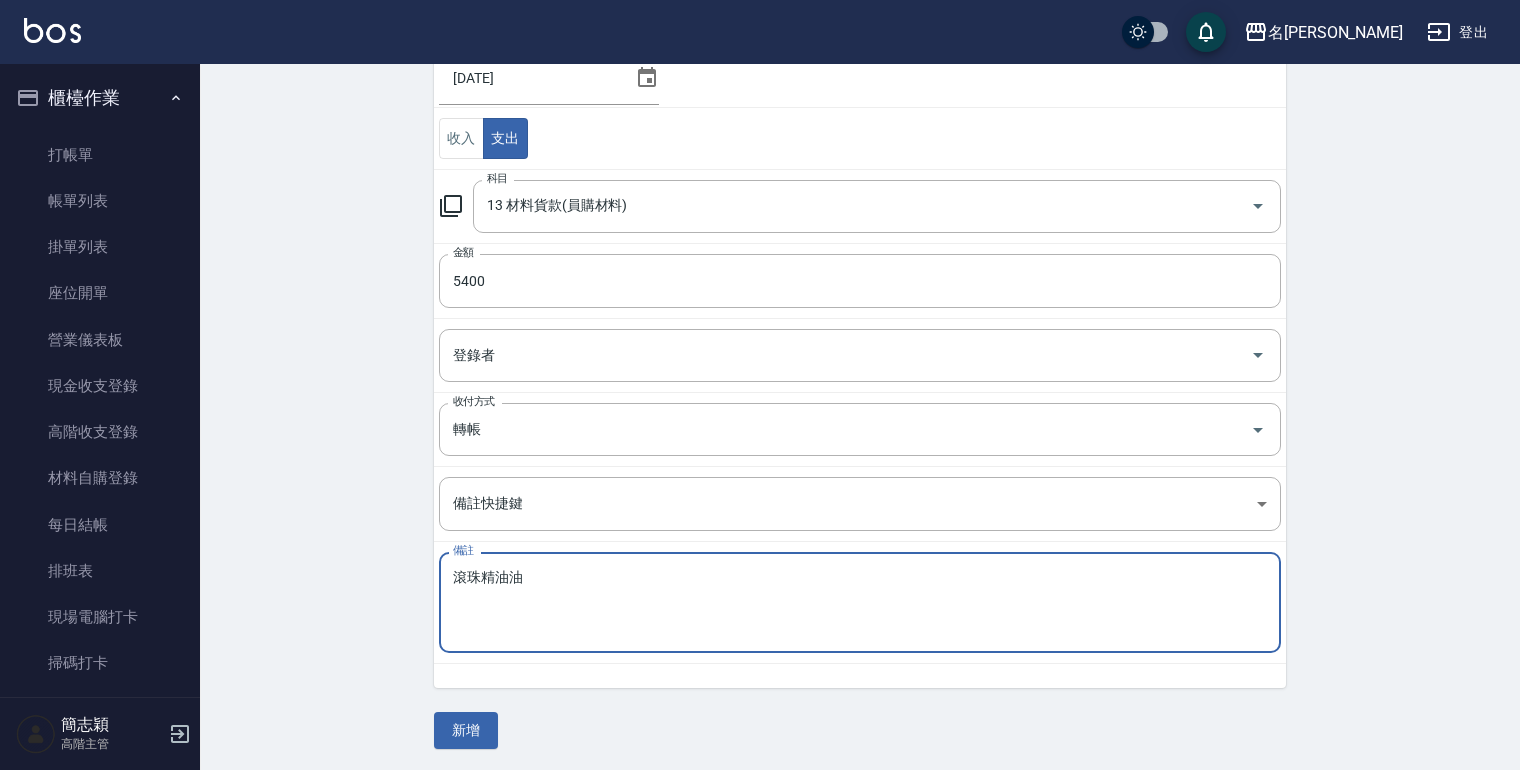 click on "滾珠精油油" at bounding box center [860, 603] 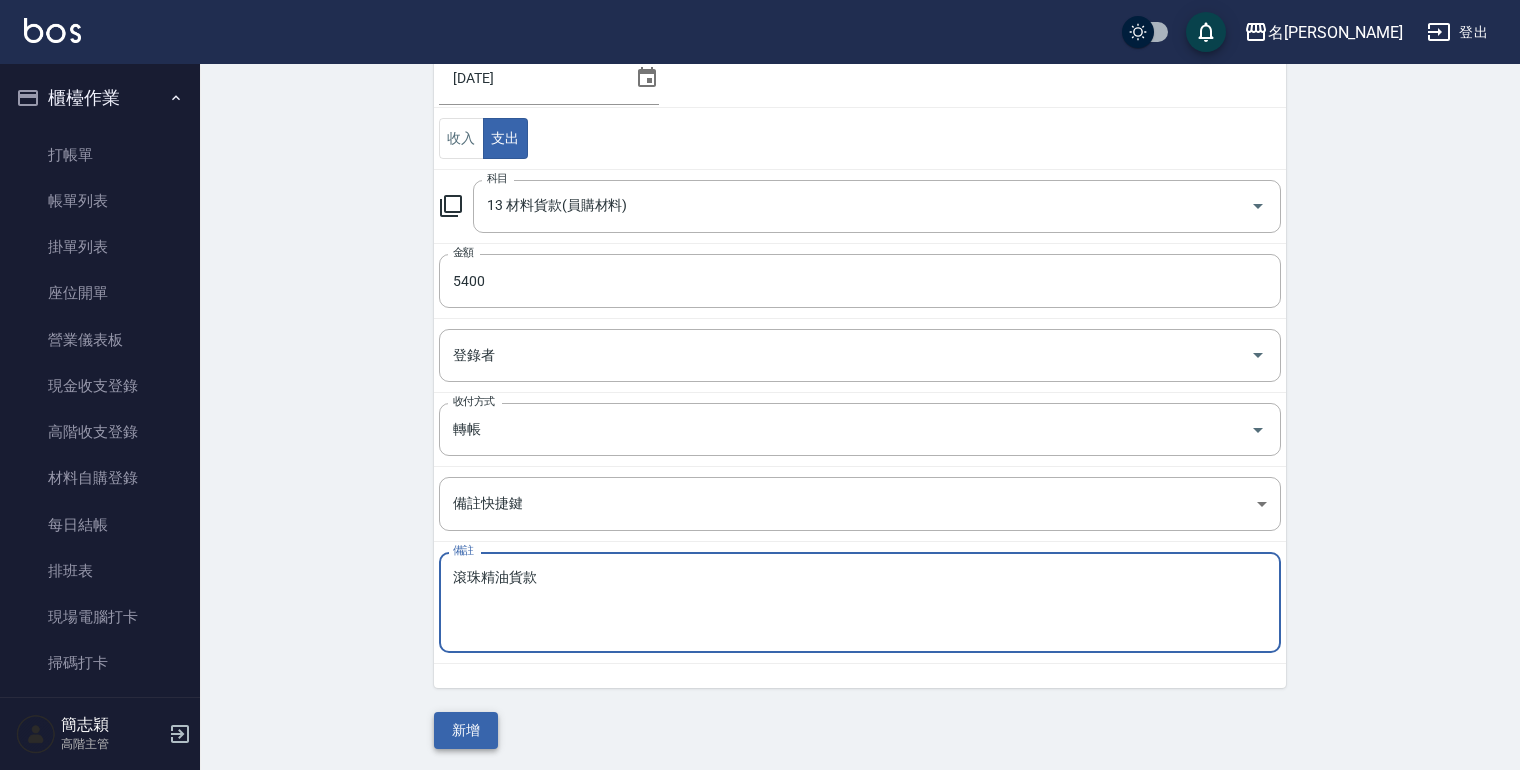 type on "滾珠精油貨款" 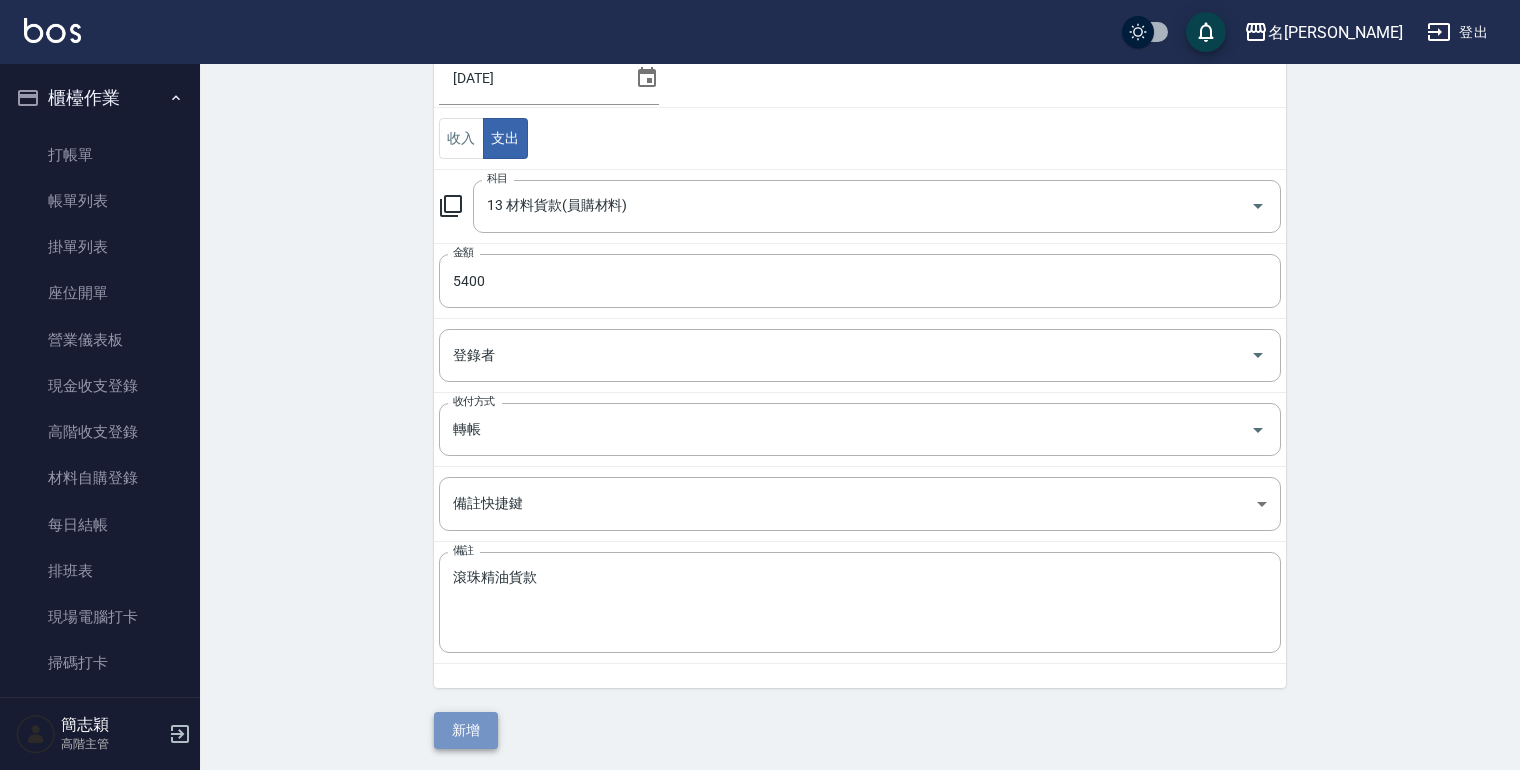 click on "新增" at bounding box center (466, 730) 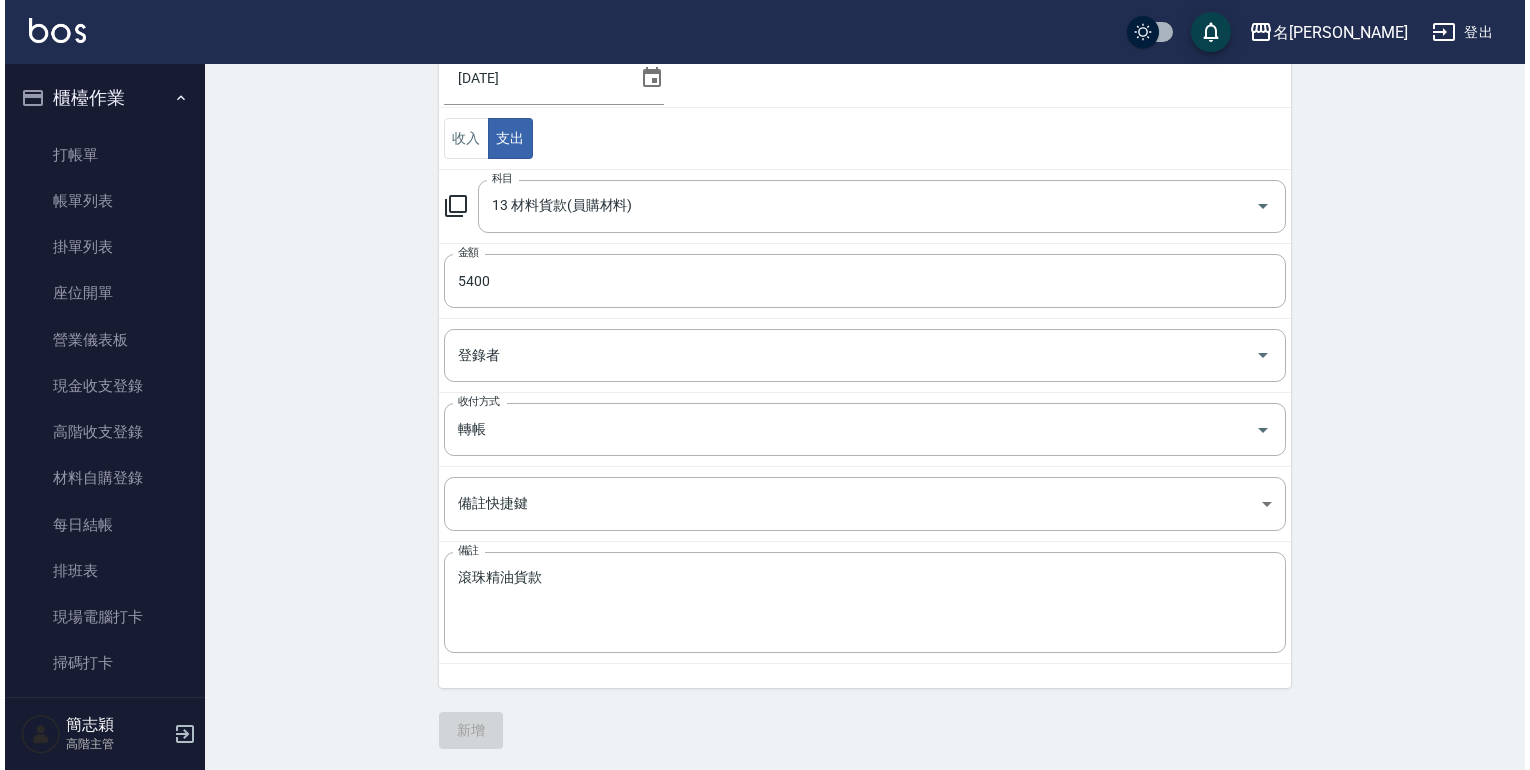 scroll, scrollTop: 0, scrollLeft: 0, axis: both 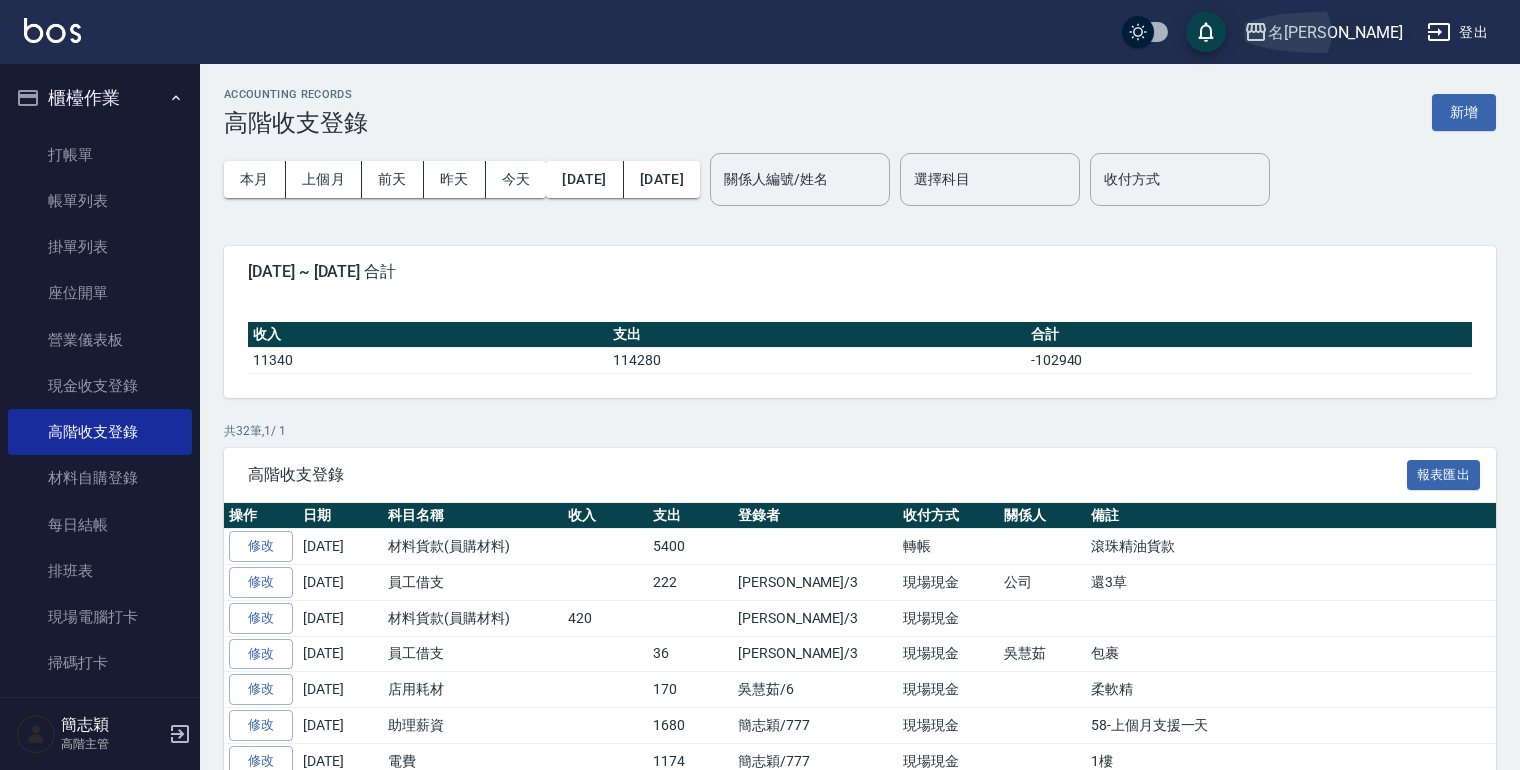 click 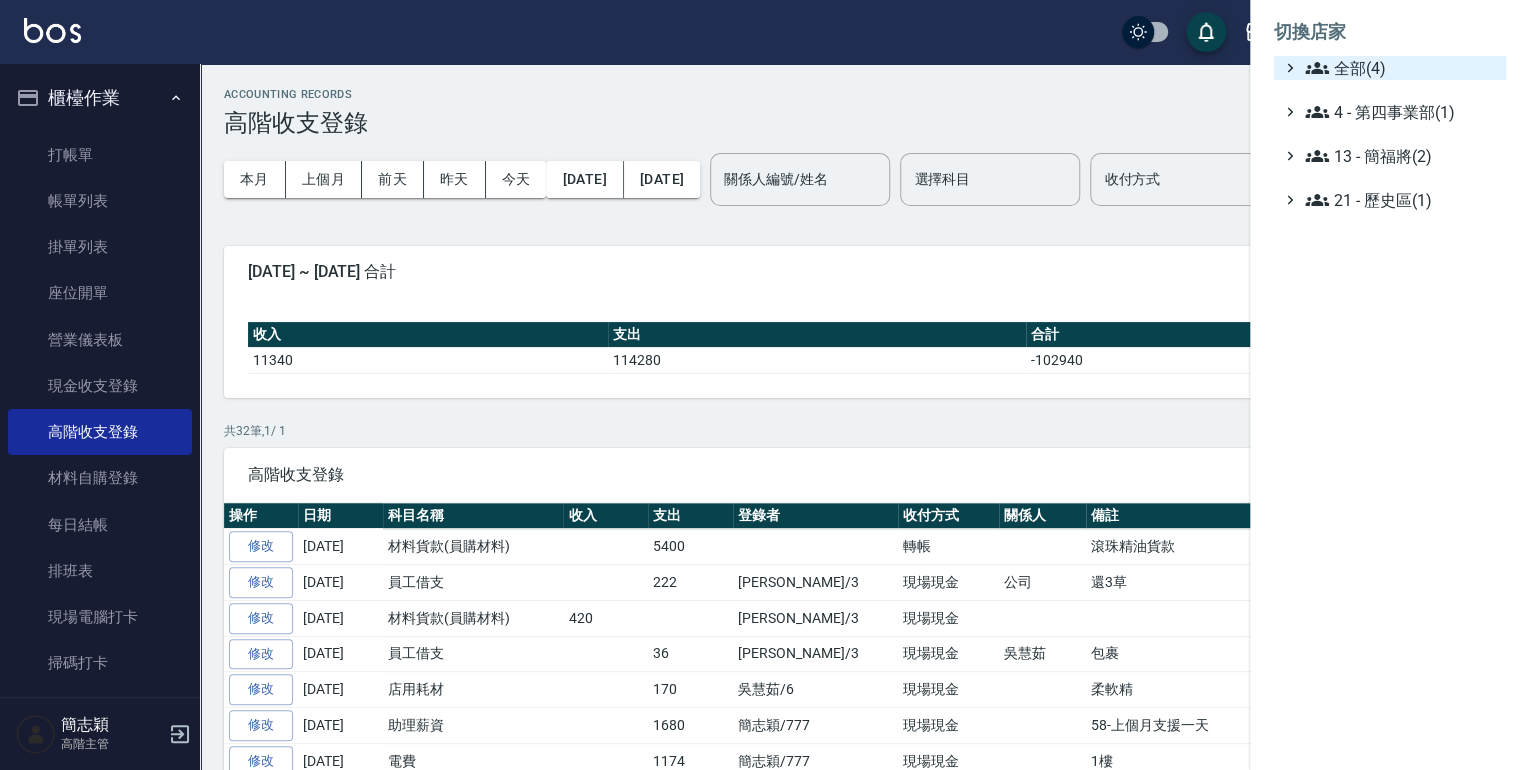 click 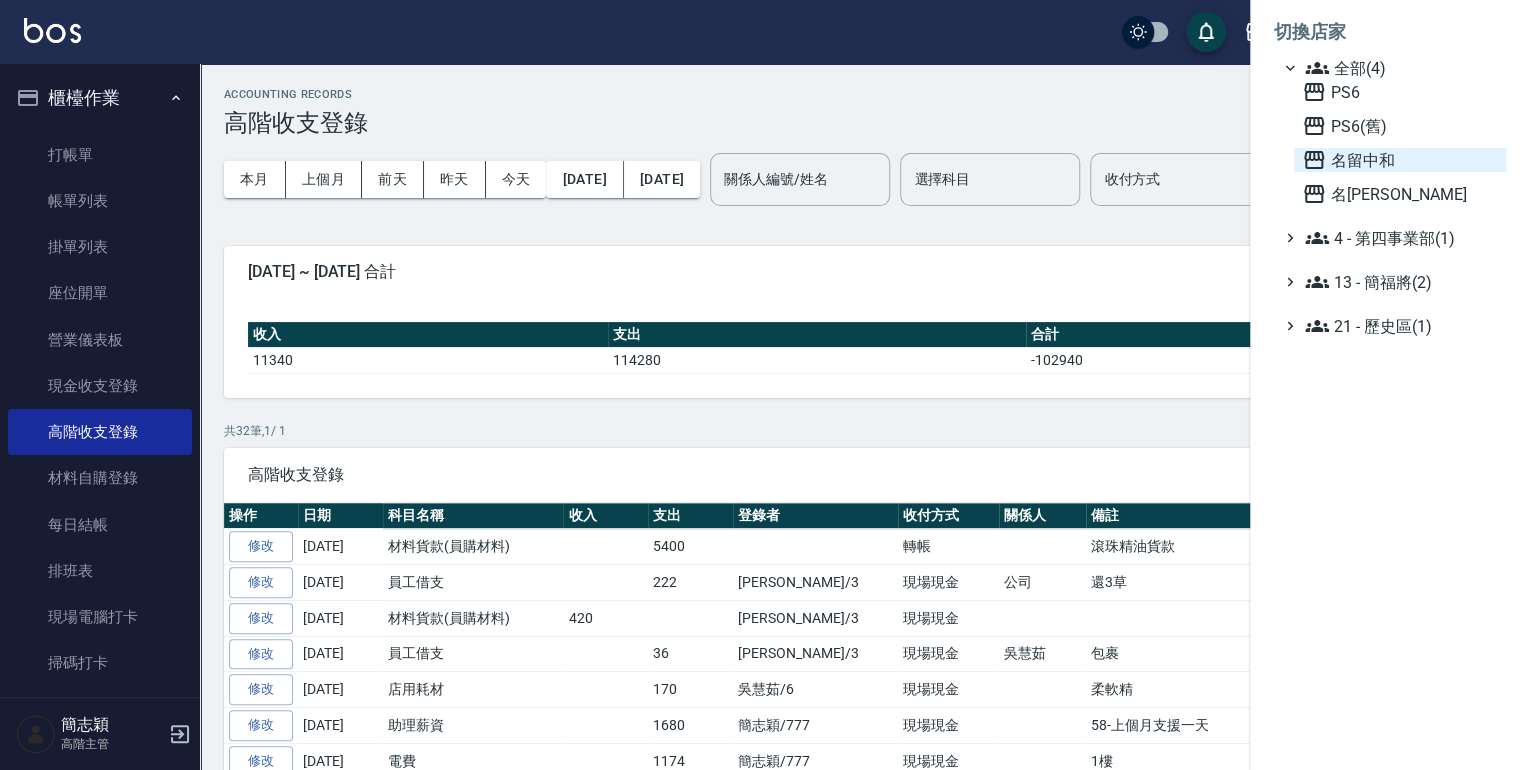 click 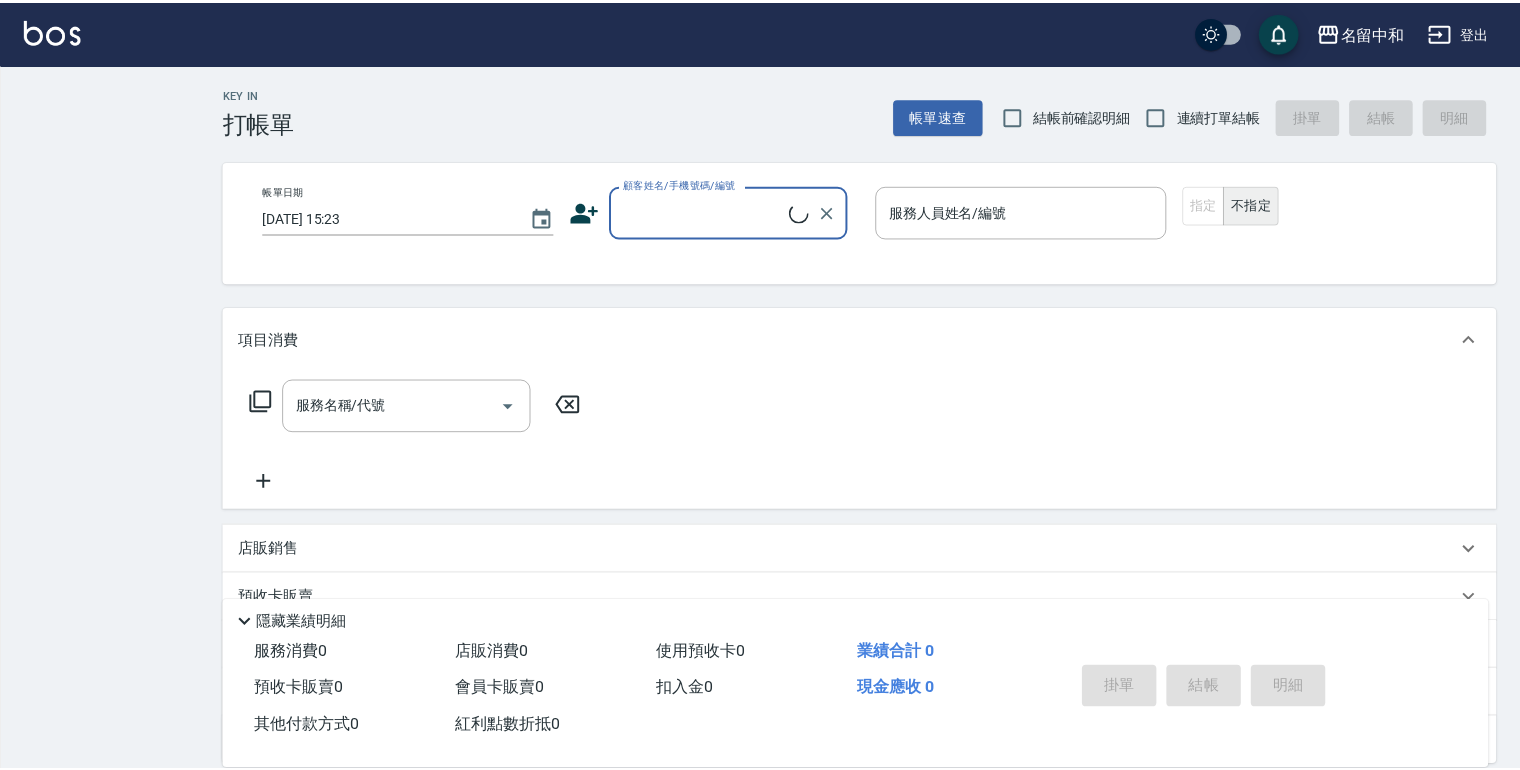 scroll, scrollTop: 0, scrollLeft: 0, axis: both 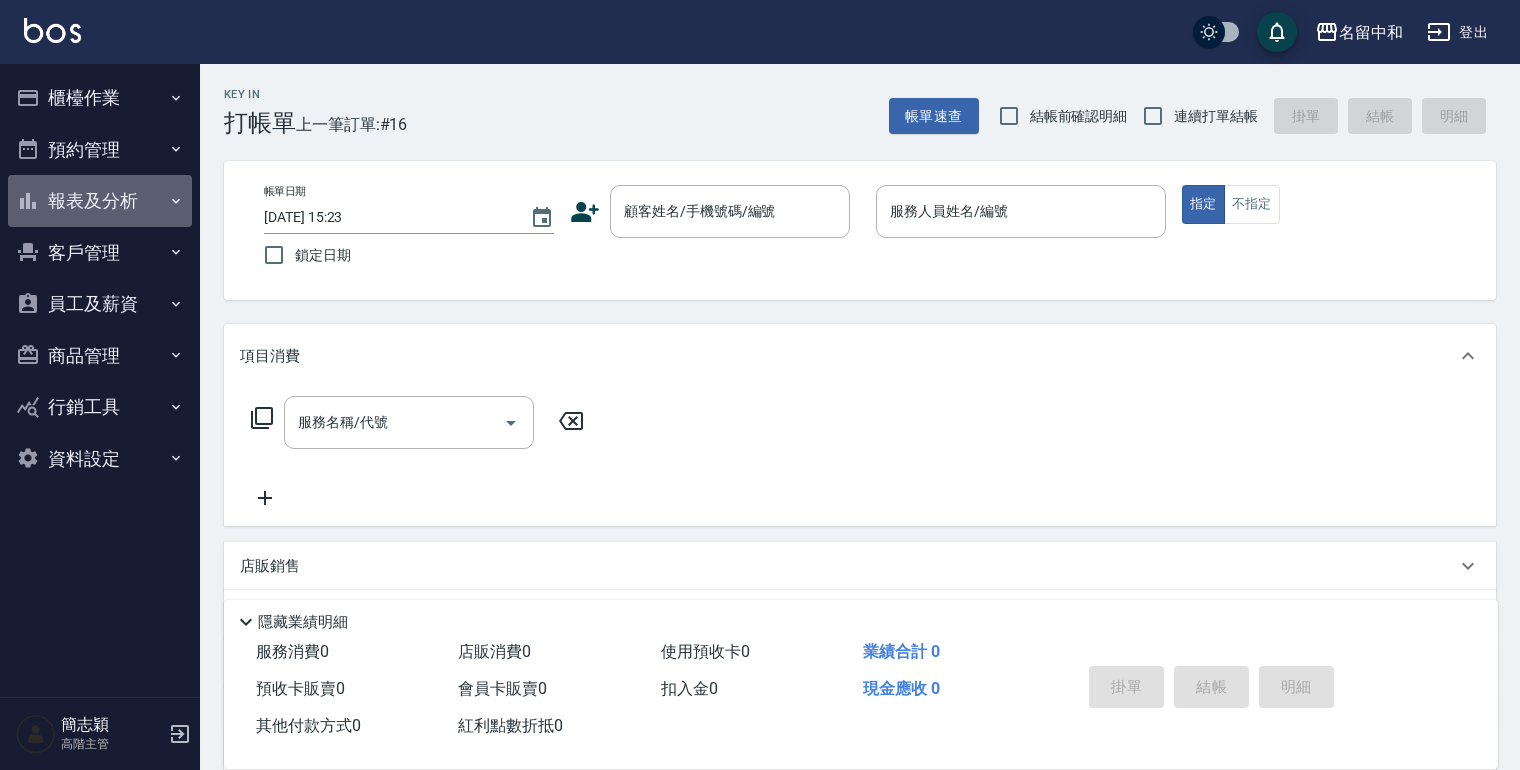click 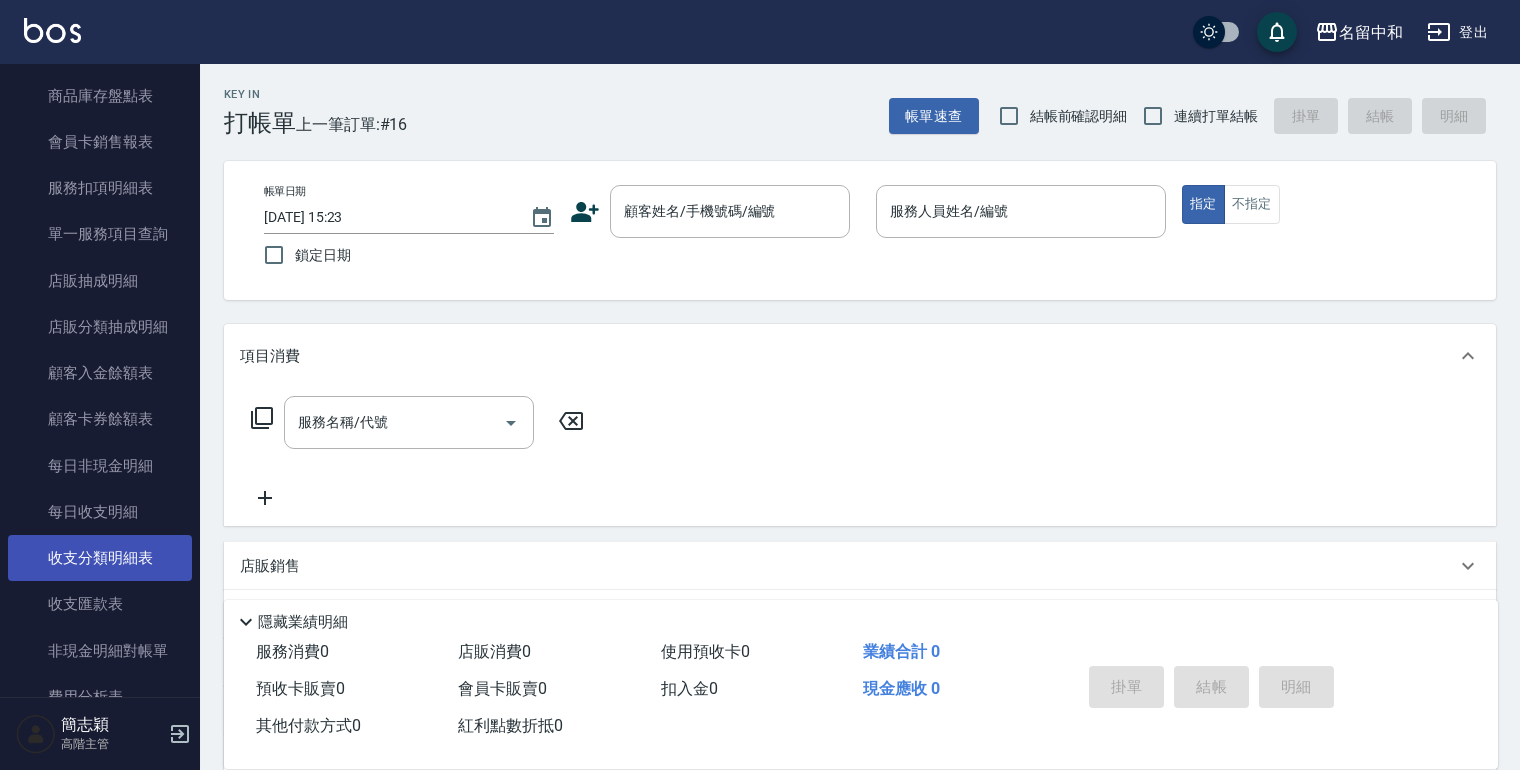 scroll, scrollTop: 1280, scrollLeft: 0, axis: vertical 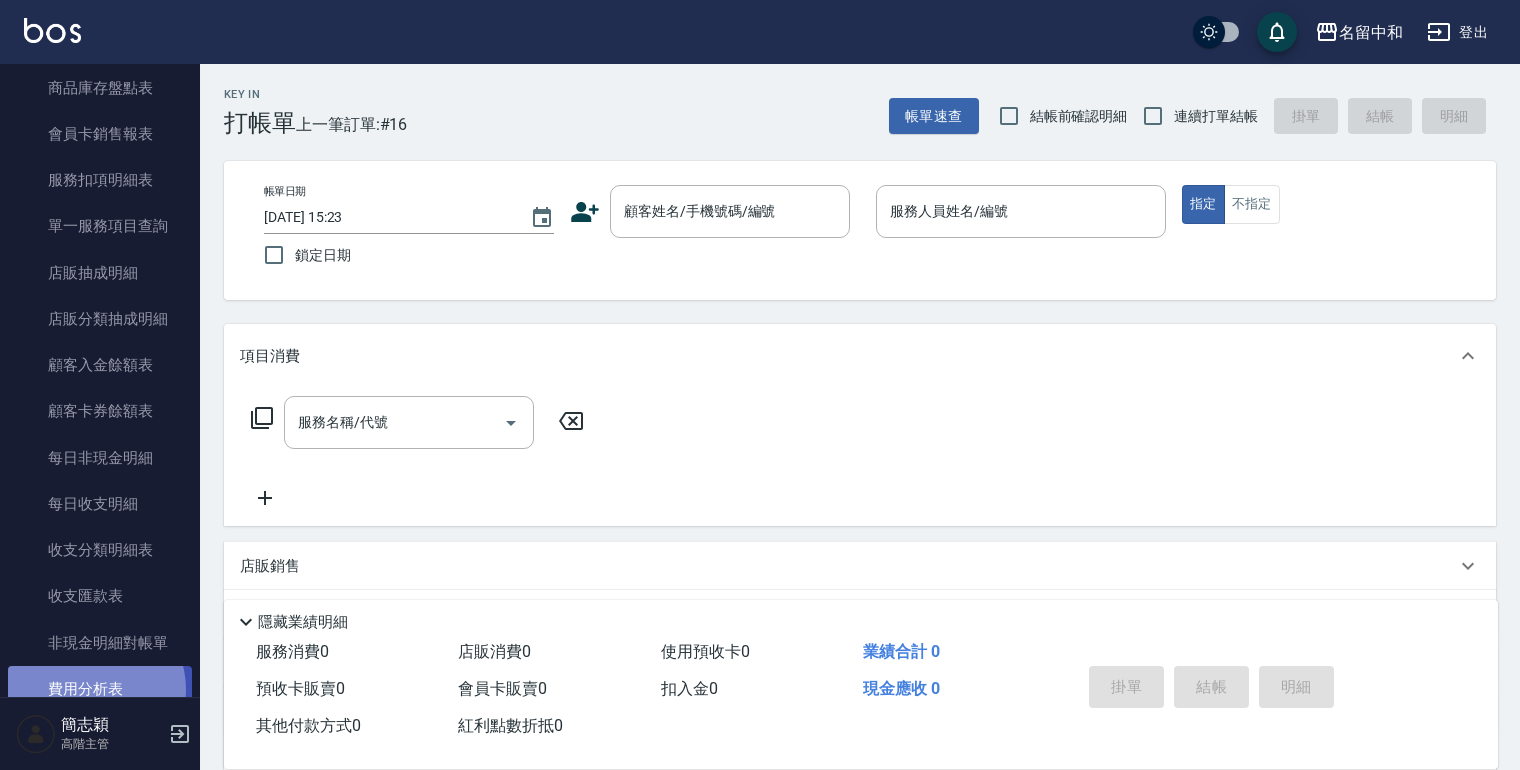 click on "費用分析表" at bounding box center (100, 689) 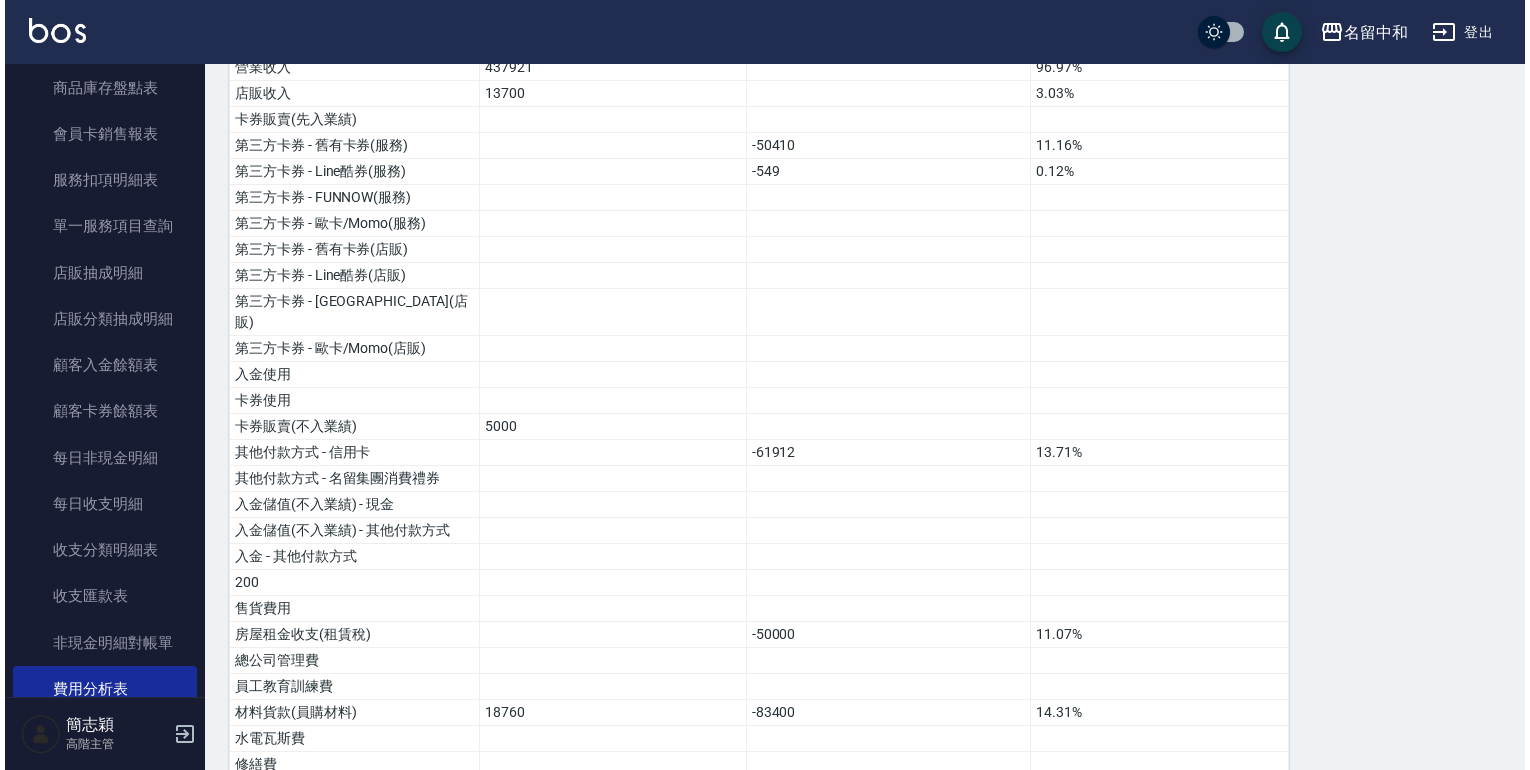 scroll, scrollTop: 151, scrollLeft: 0, axis: vertical 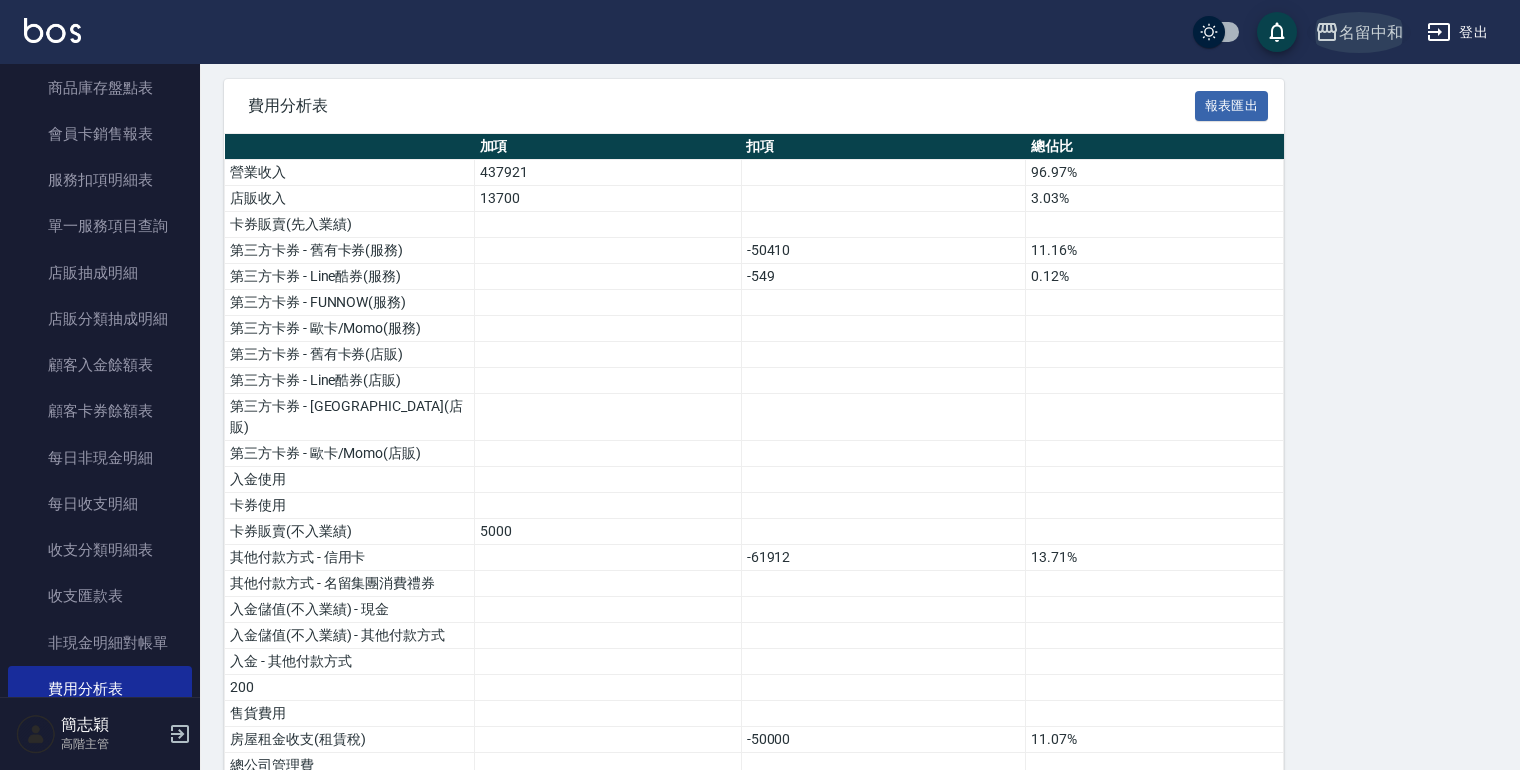 click 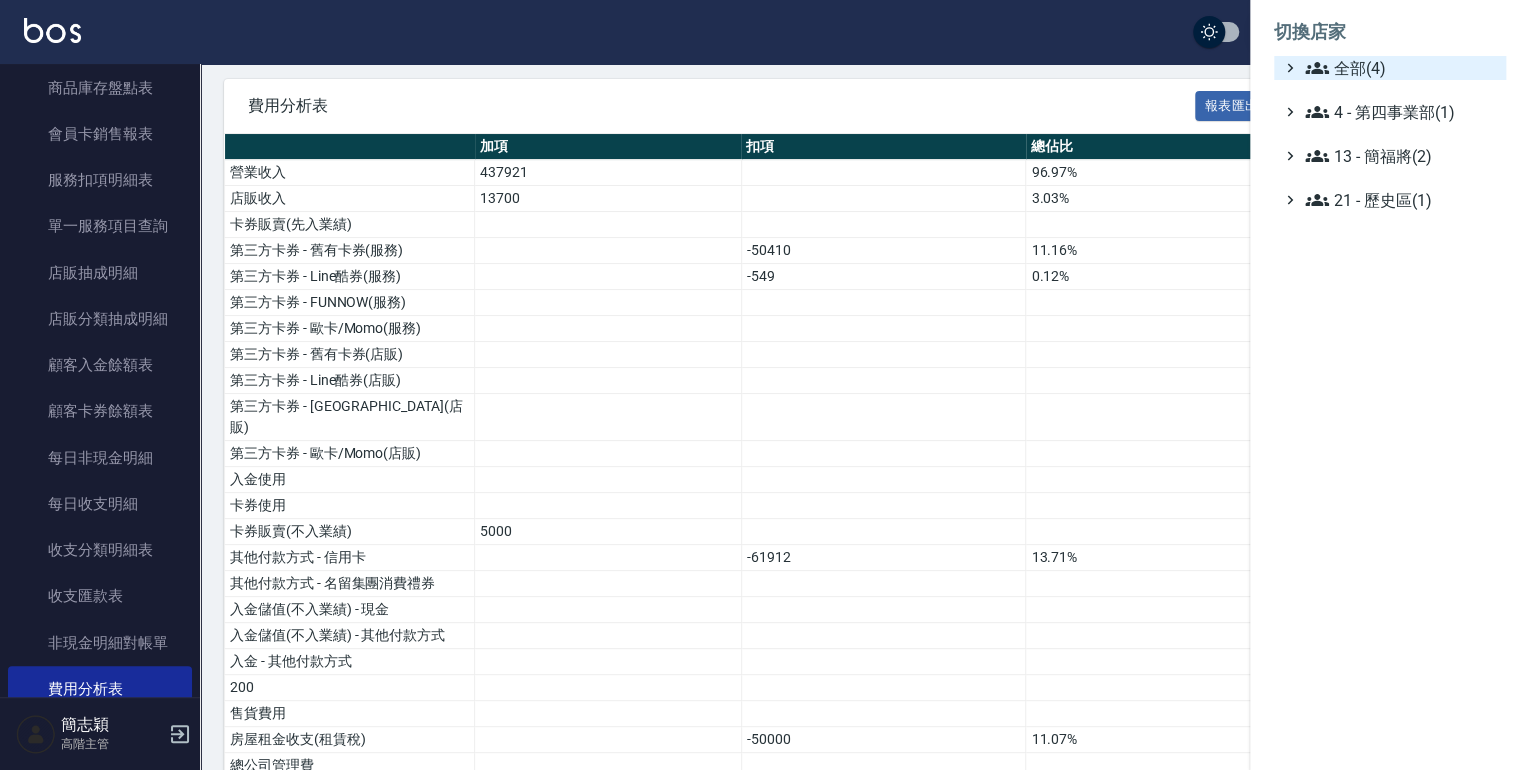click 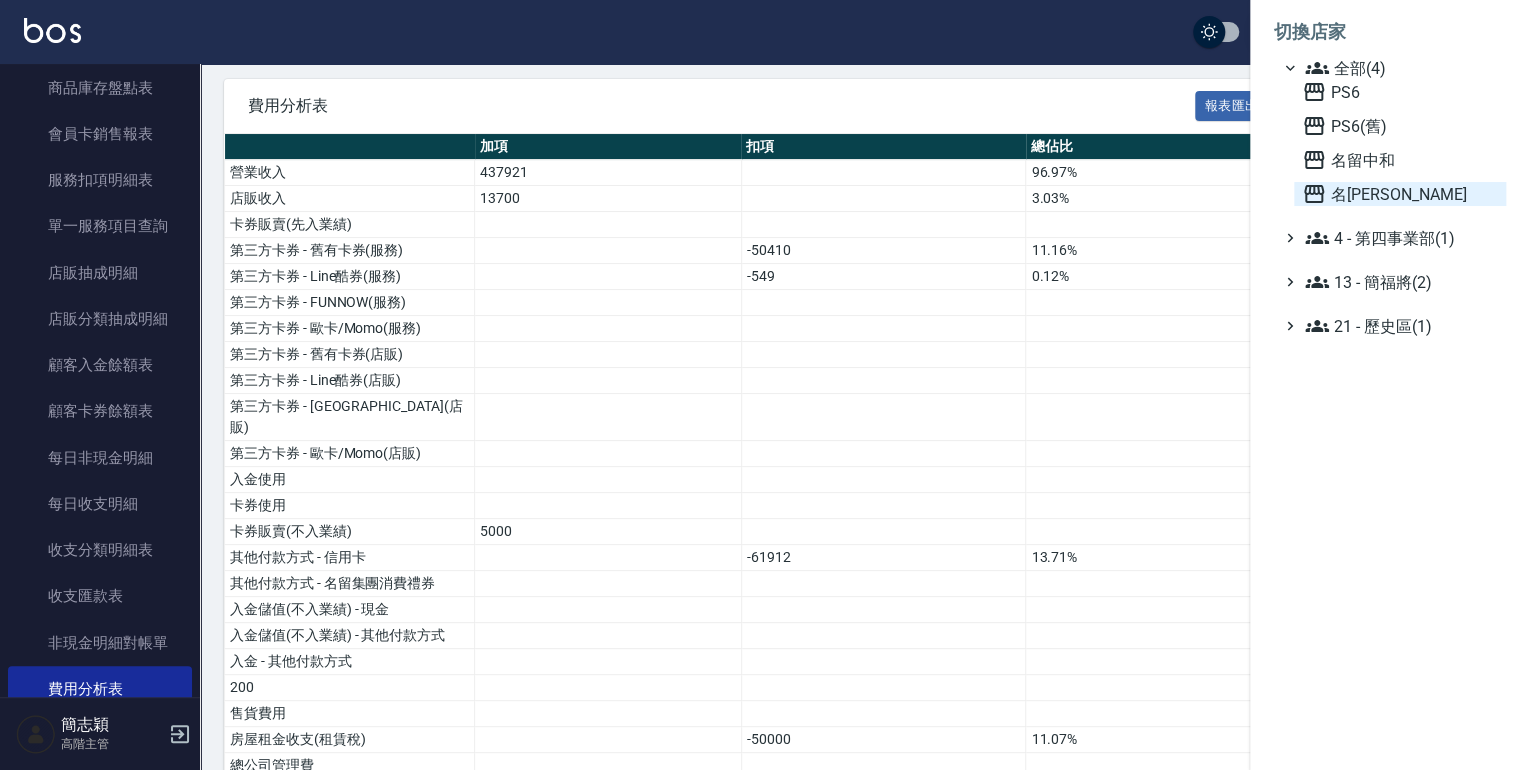 click 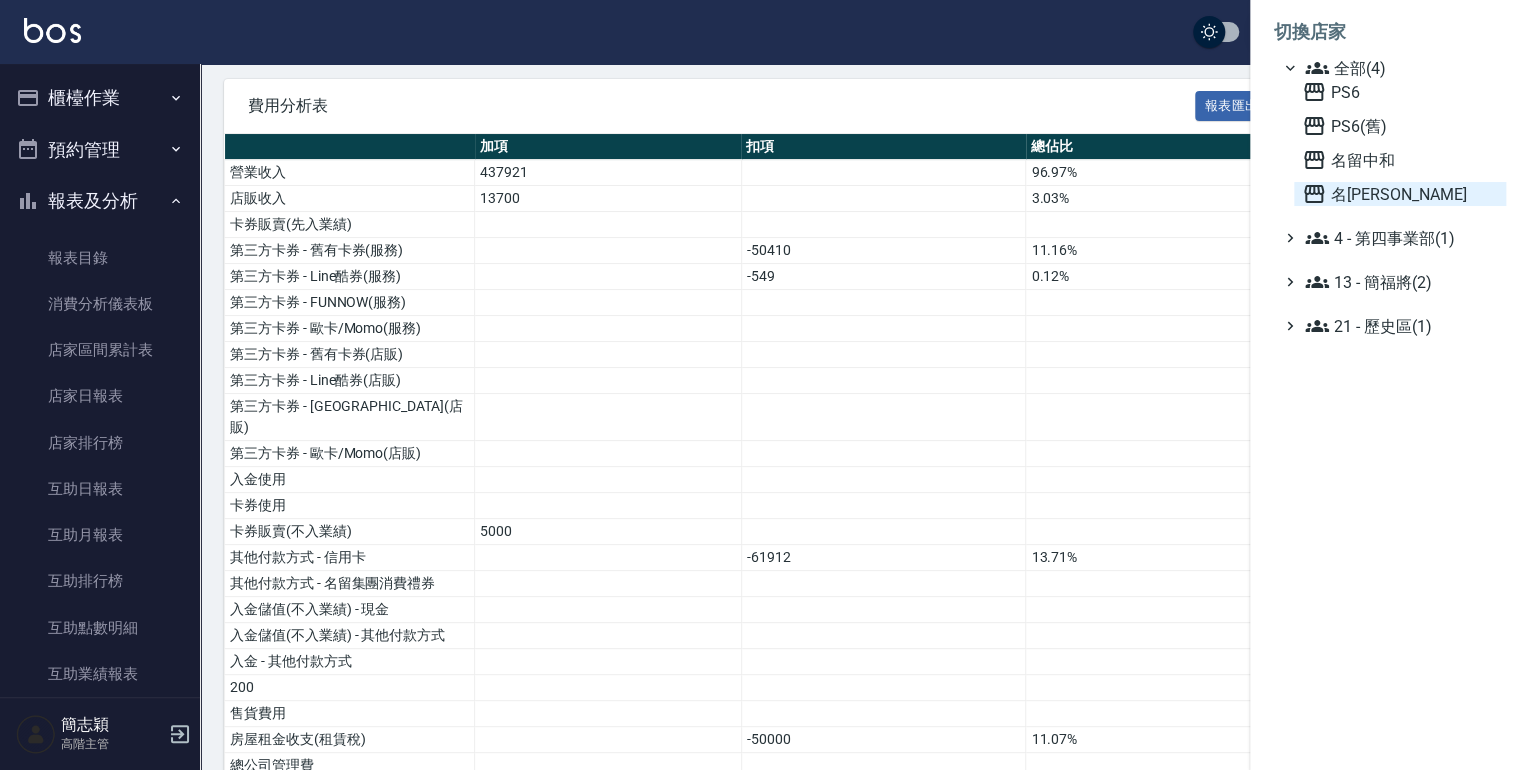 scroll, scrollTop: 0, scrollLeft: 0, axis: both 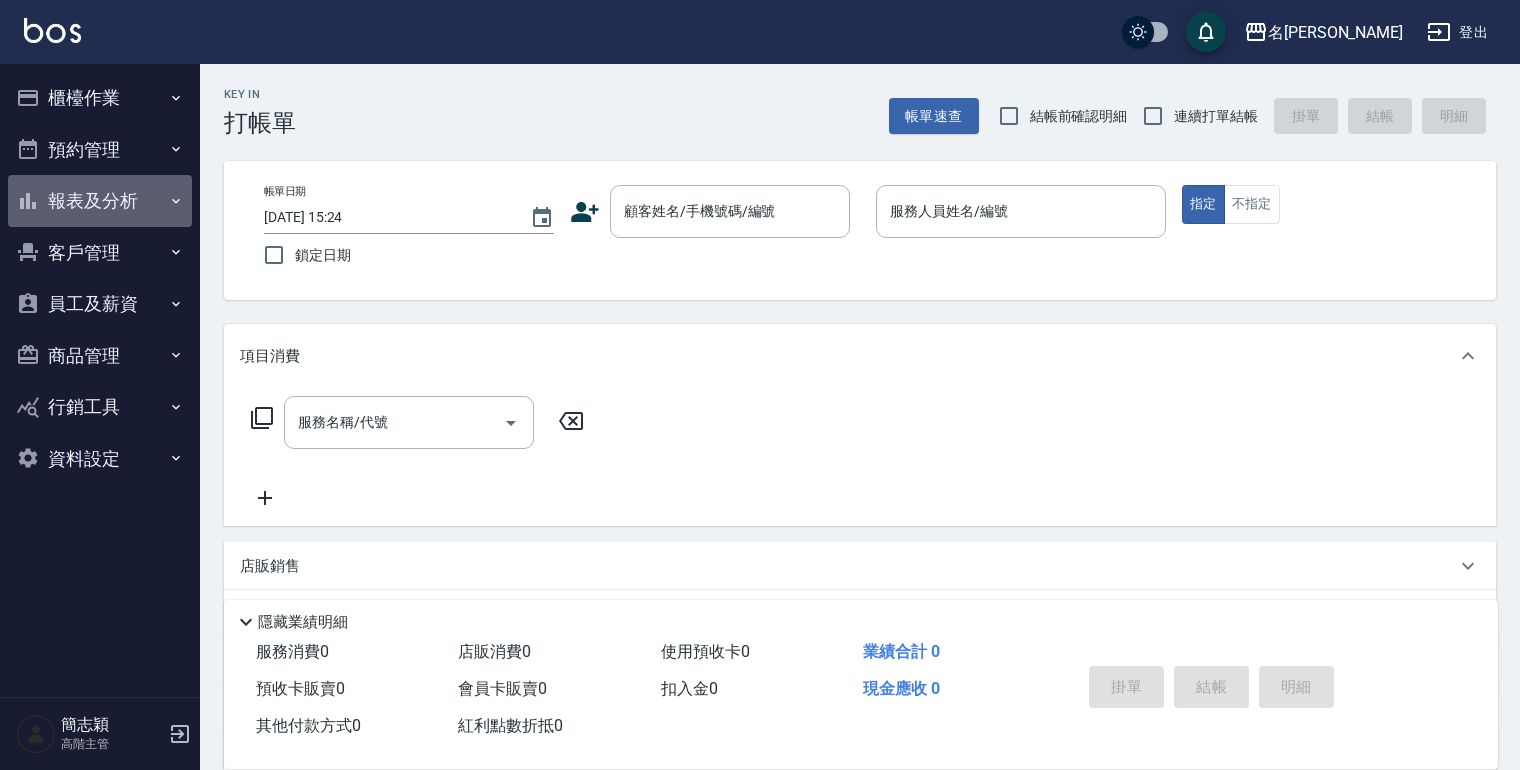 click 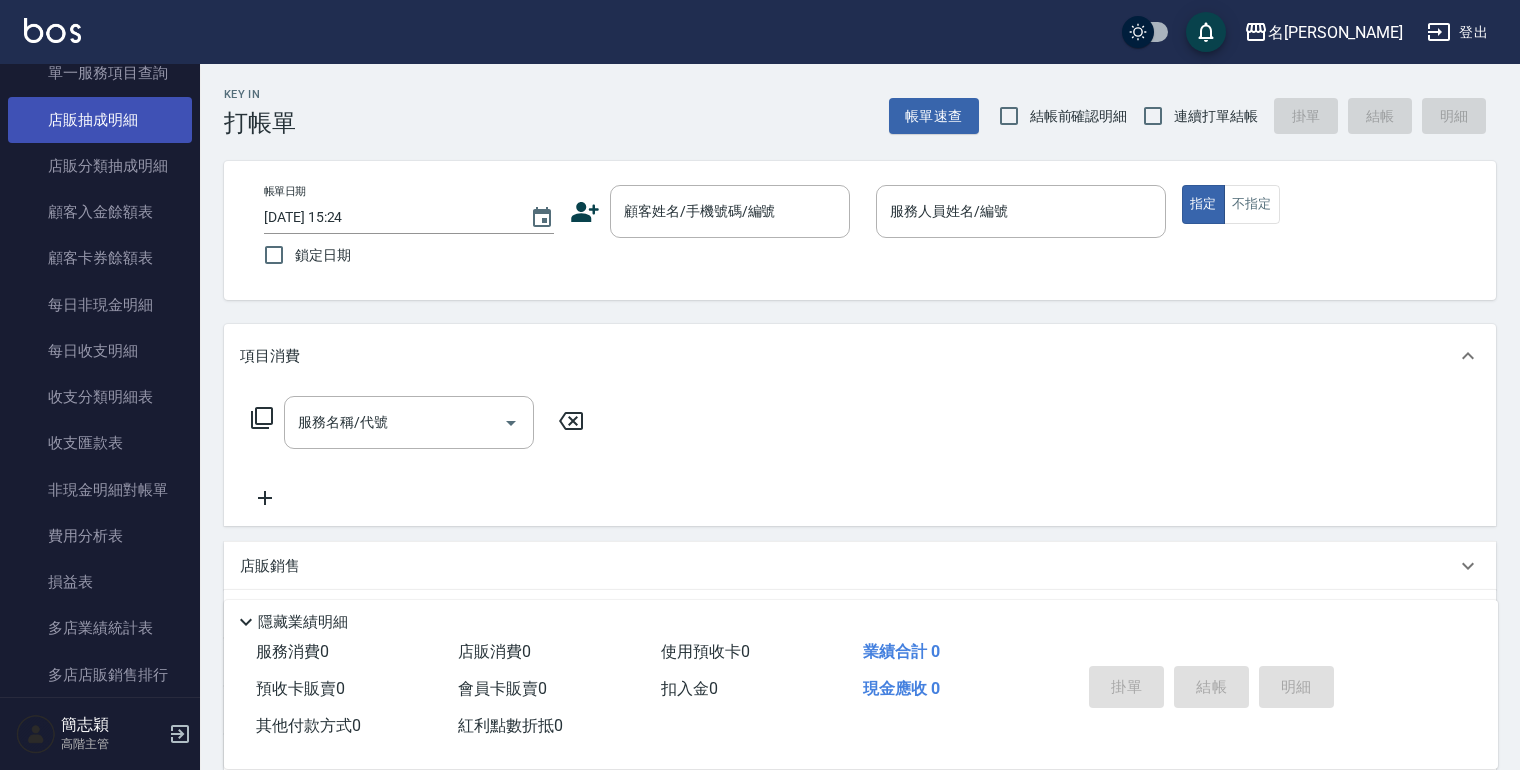 scroll, scrollTop: 1440, scrollLeft: 0, axis: vertical 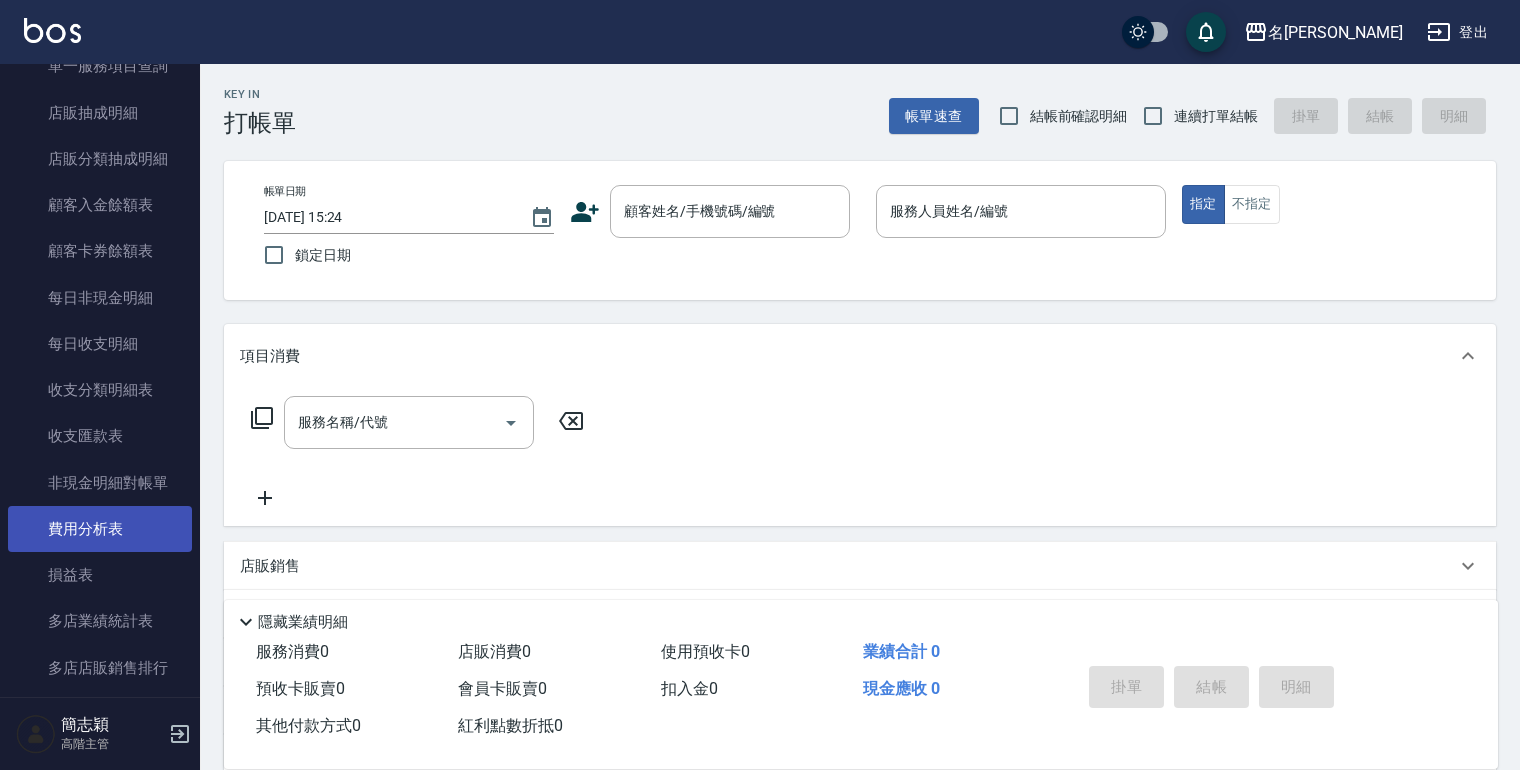 click on "費用分析表" at bounding box center (100, 529) 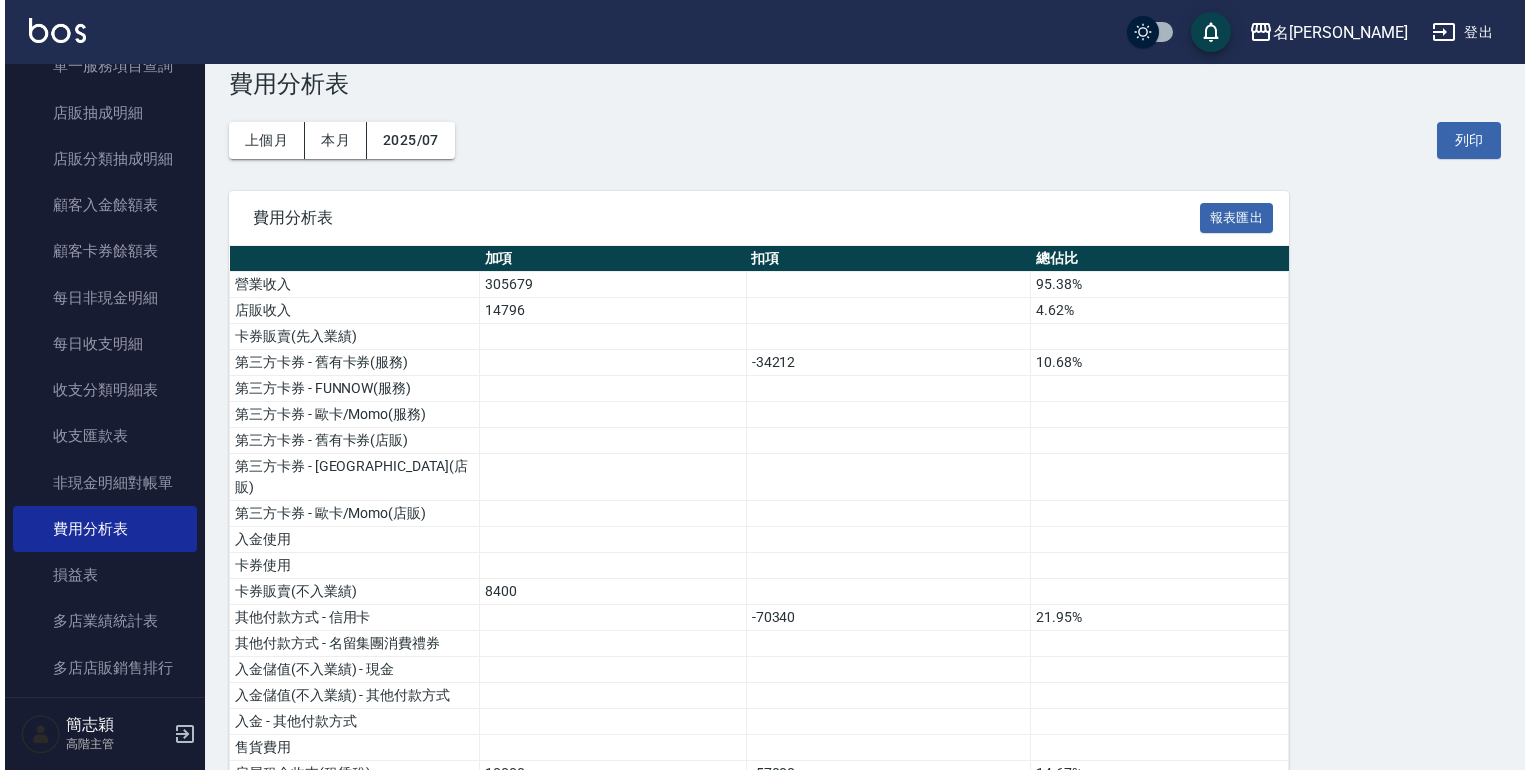 scroll, scrollTop: 0, scrollLeft: 0, axis: both 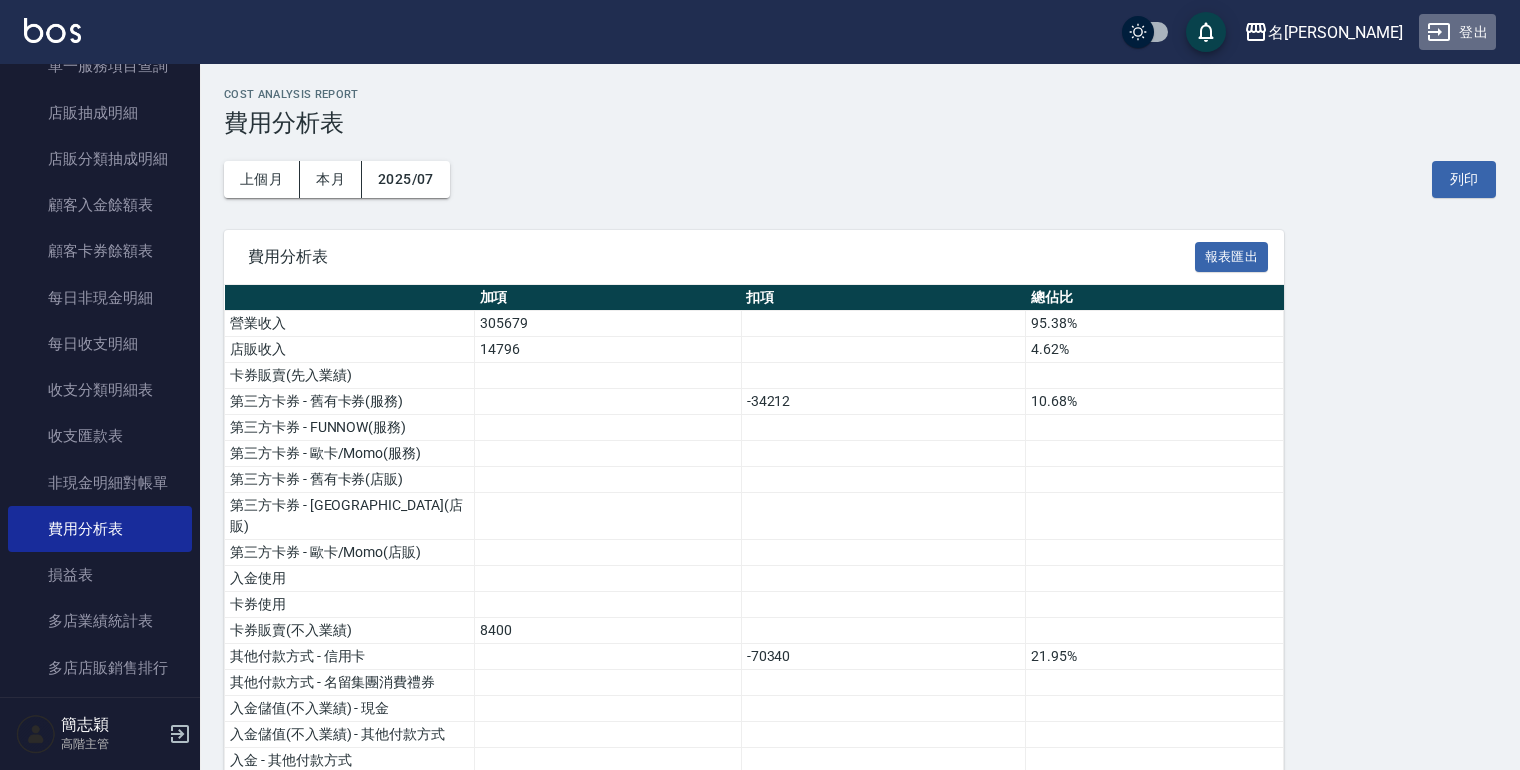 click on "登出" at bounding box center [1457, 32] 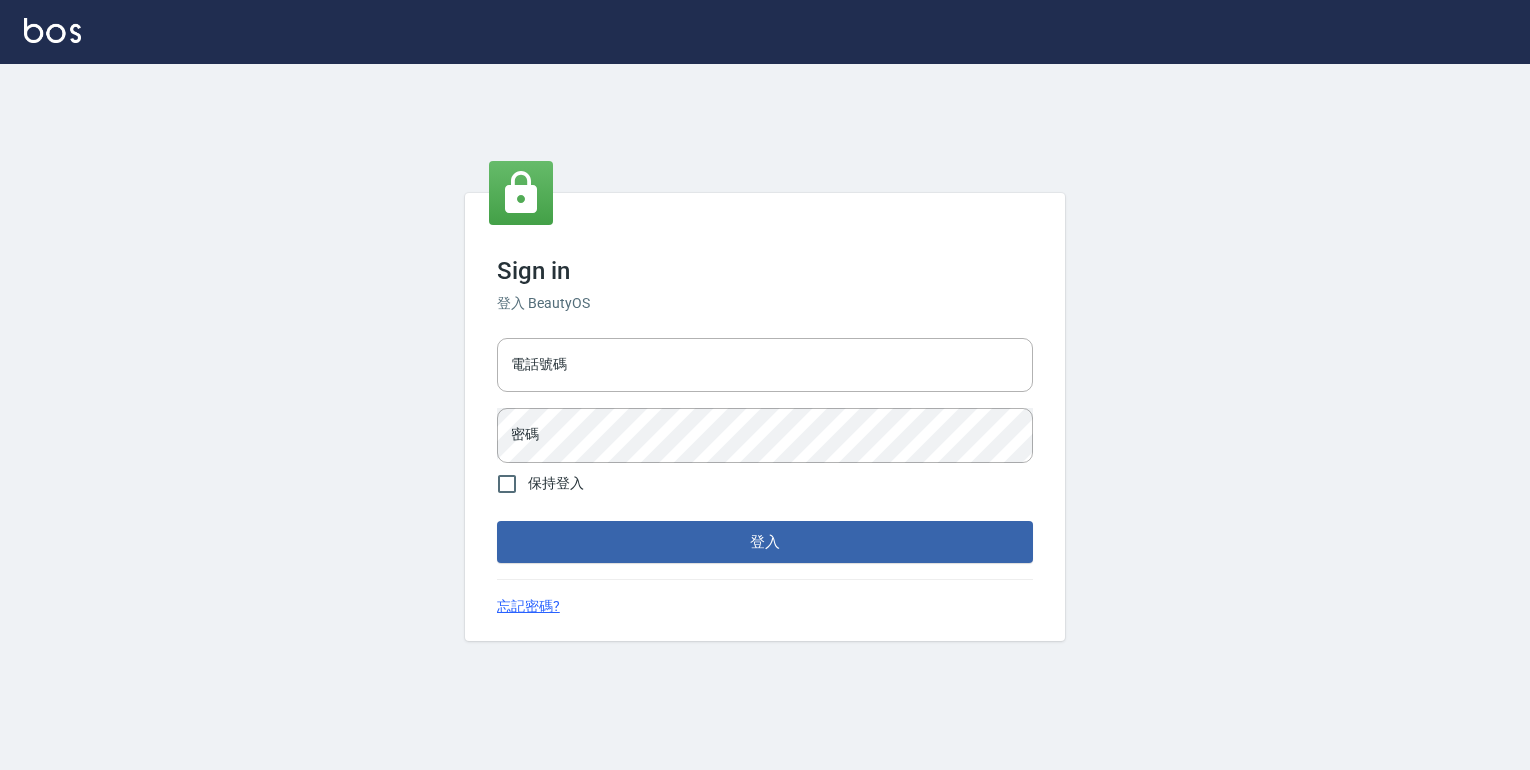 scroll, scrollTop: 0, scrollLeft: 0, axis: both 